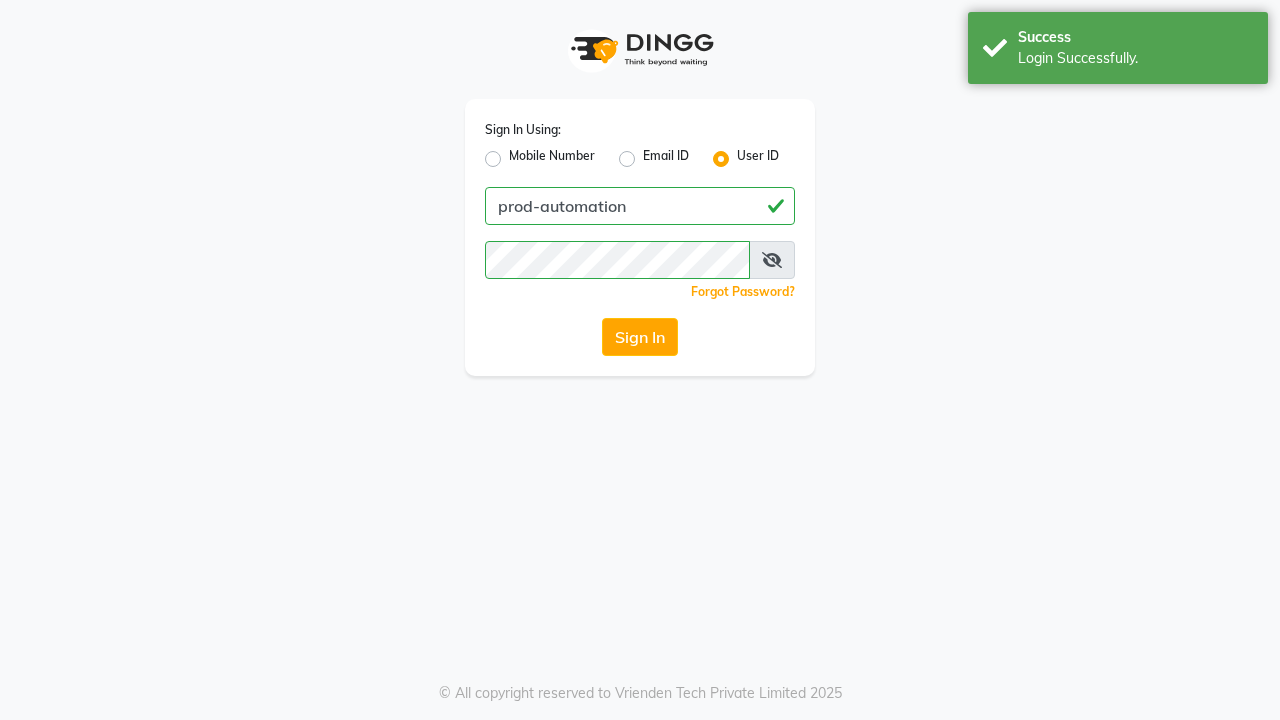 scroll, scrollTop: 0, scrollLeft: 0, axis: both 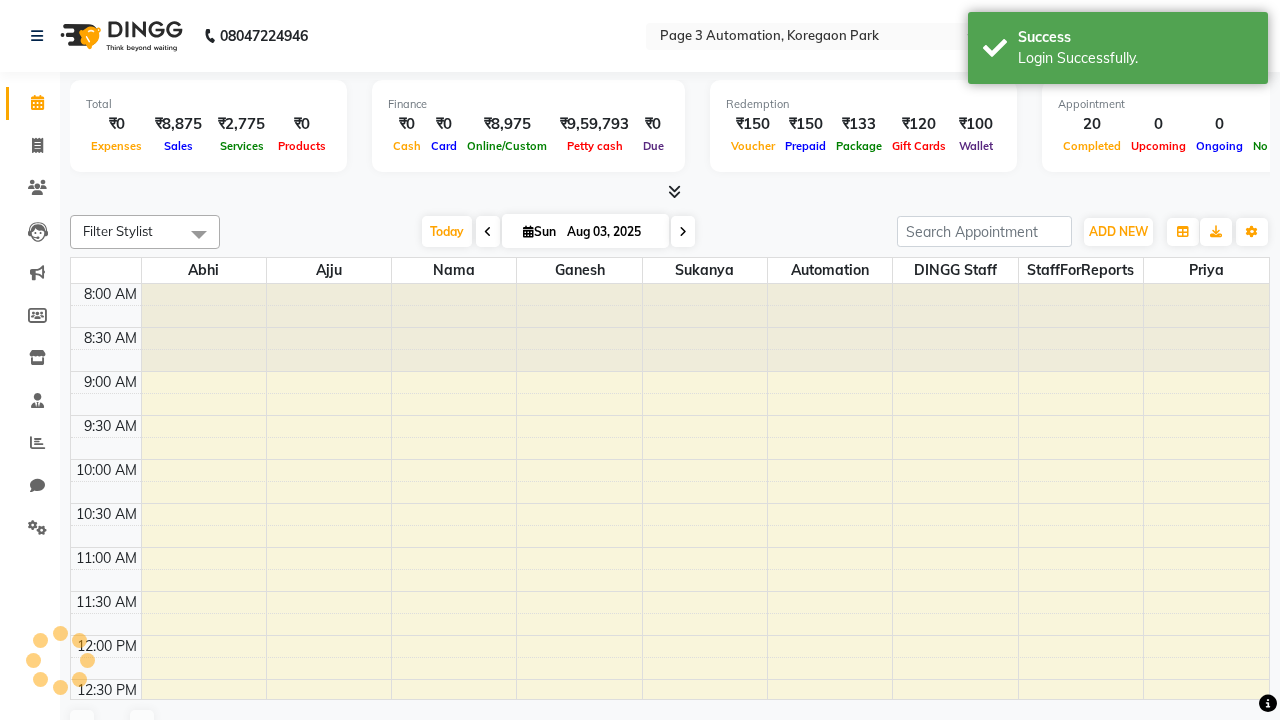 select on "en" 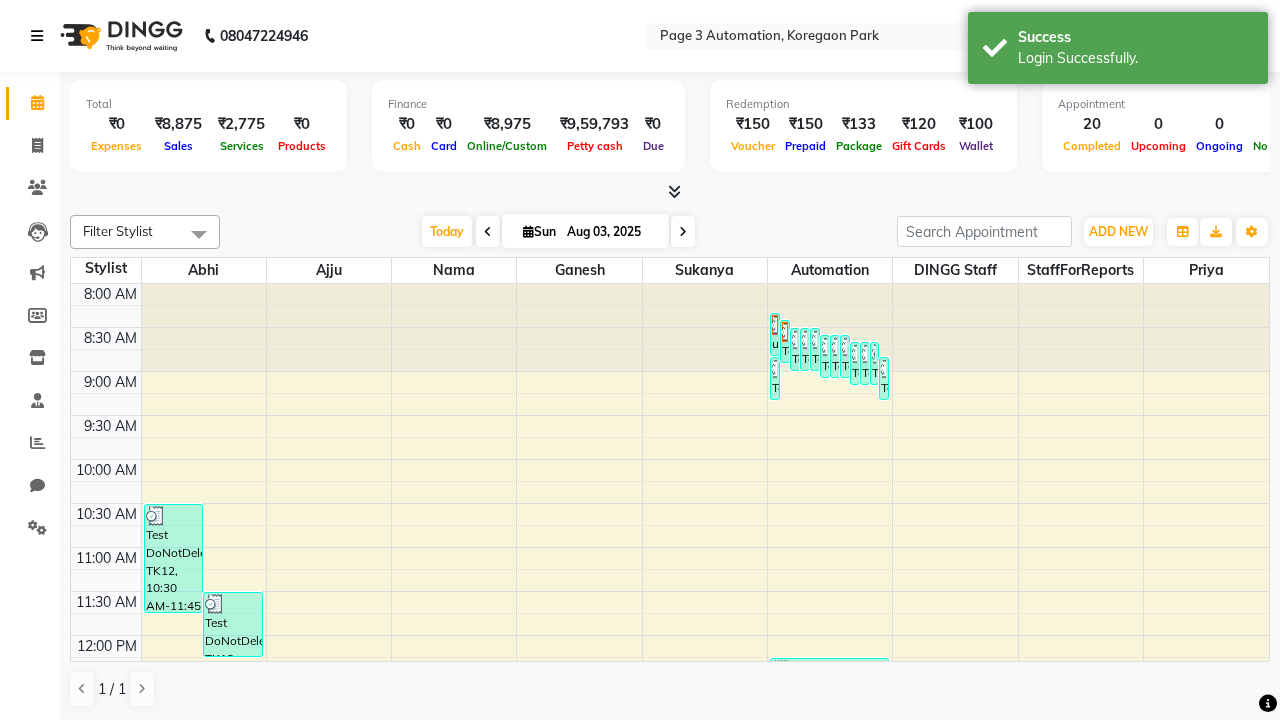 click at bounding box center [37, 36] 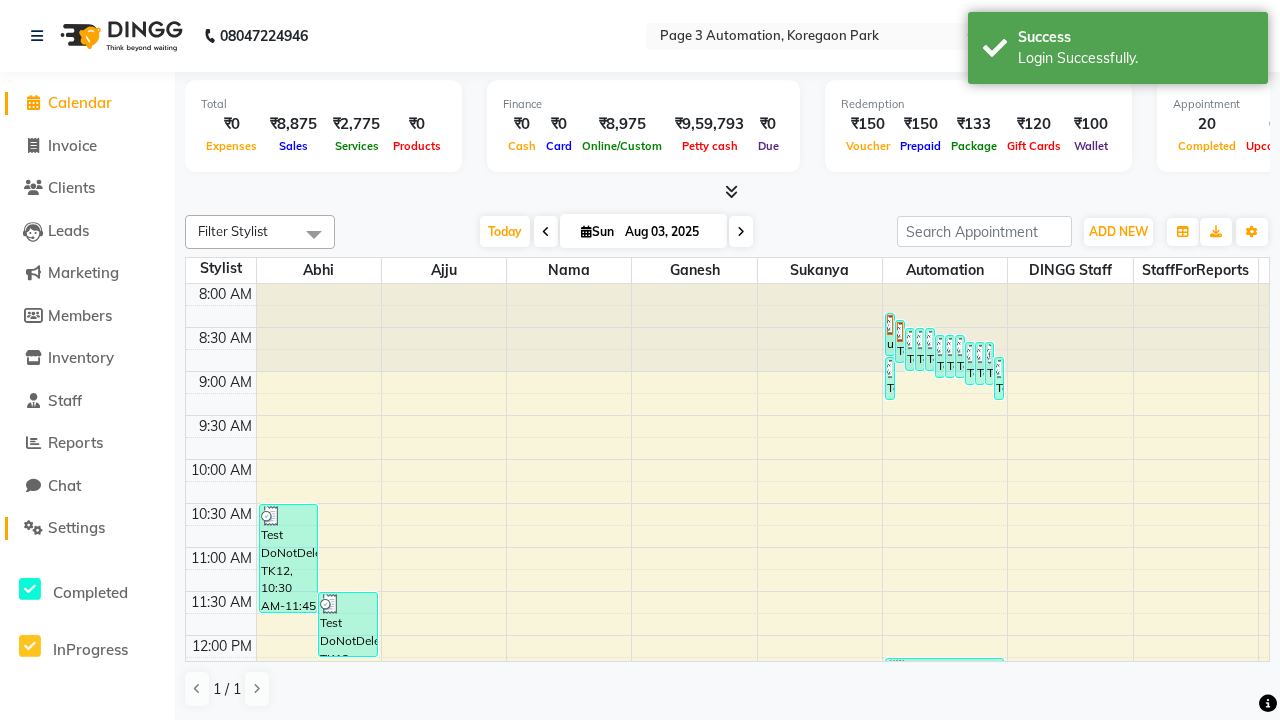 click on "Settings" 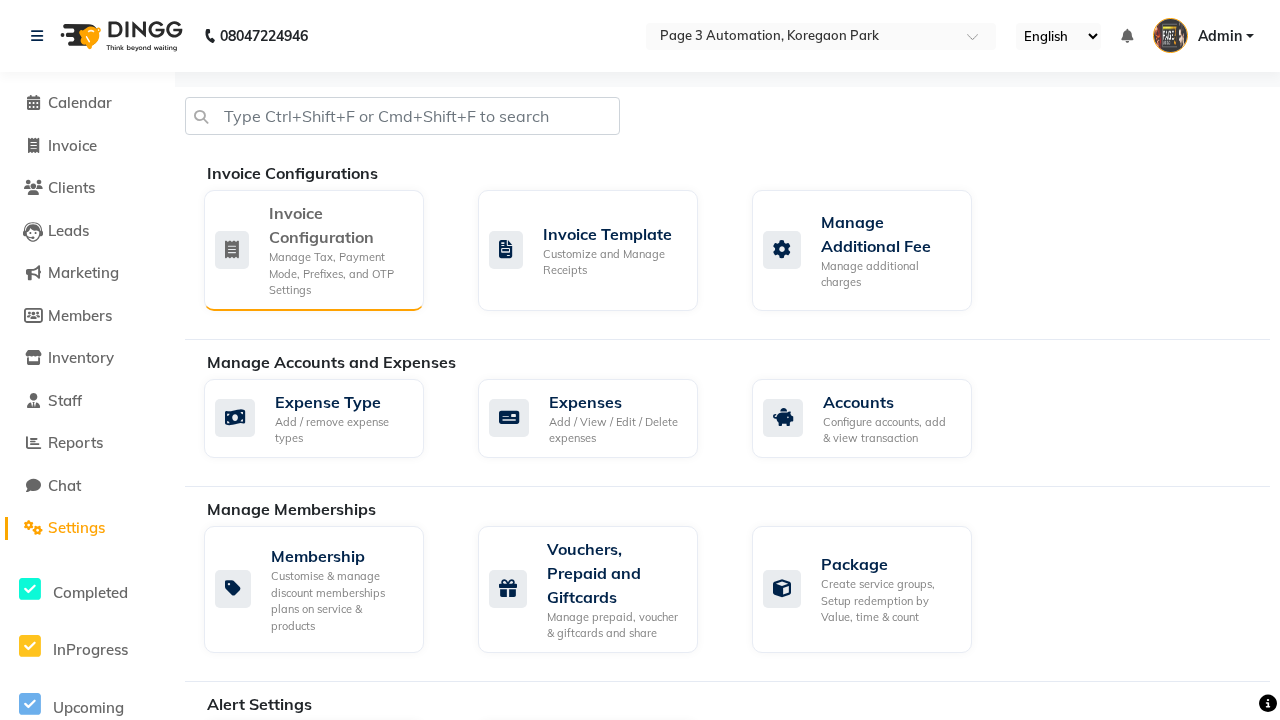 click on "Manage Tax, Payment Mode, Prefixes, and OTP Settings" 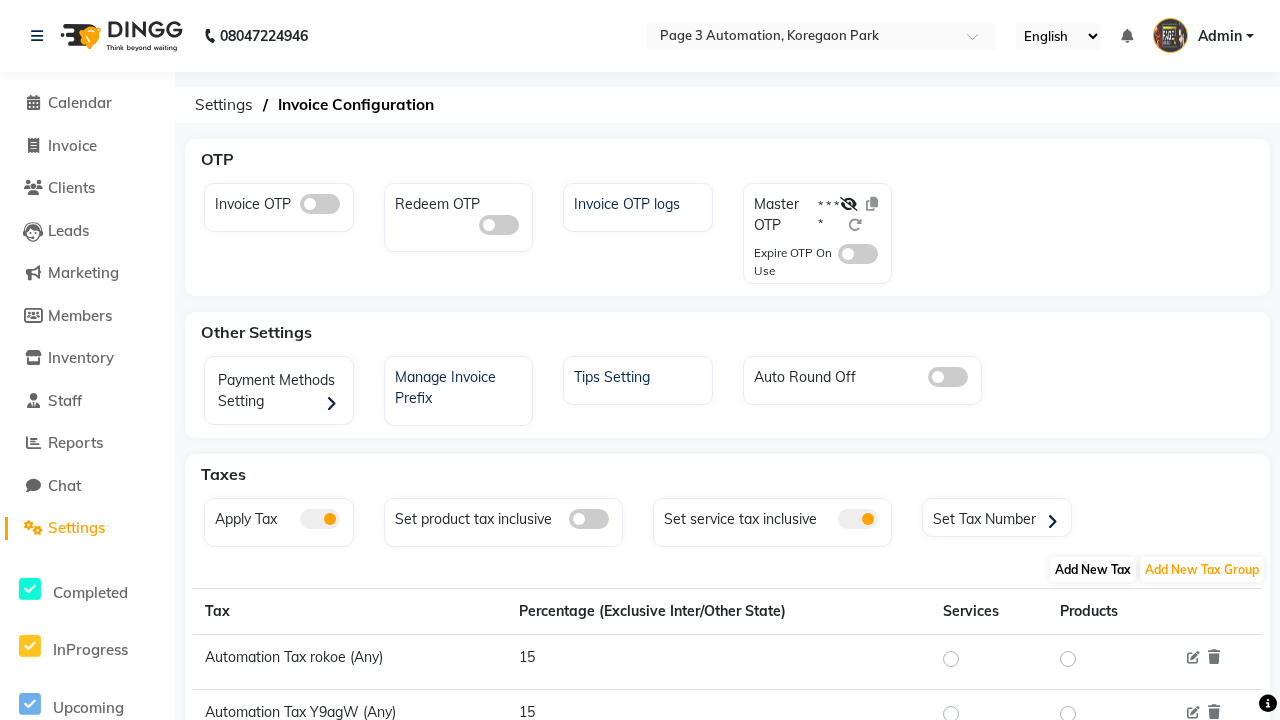 click on "Add New Tax" 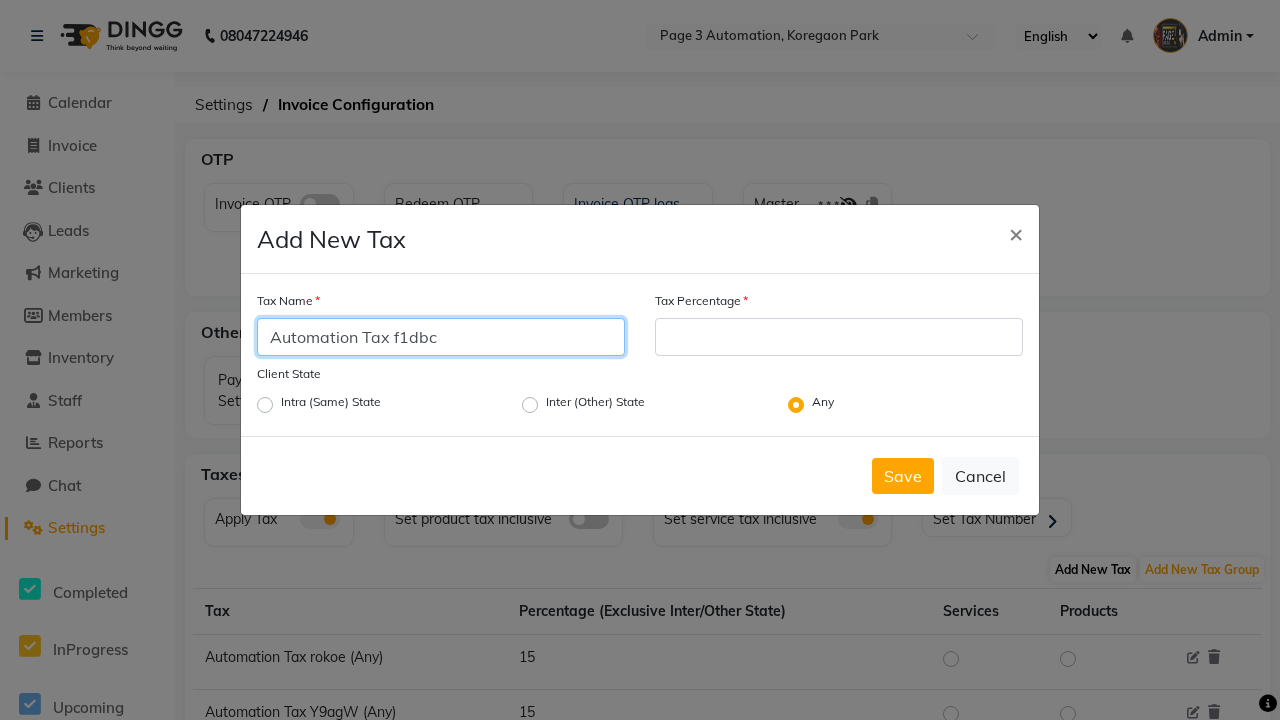 type on "Automation Tax f1dbc" 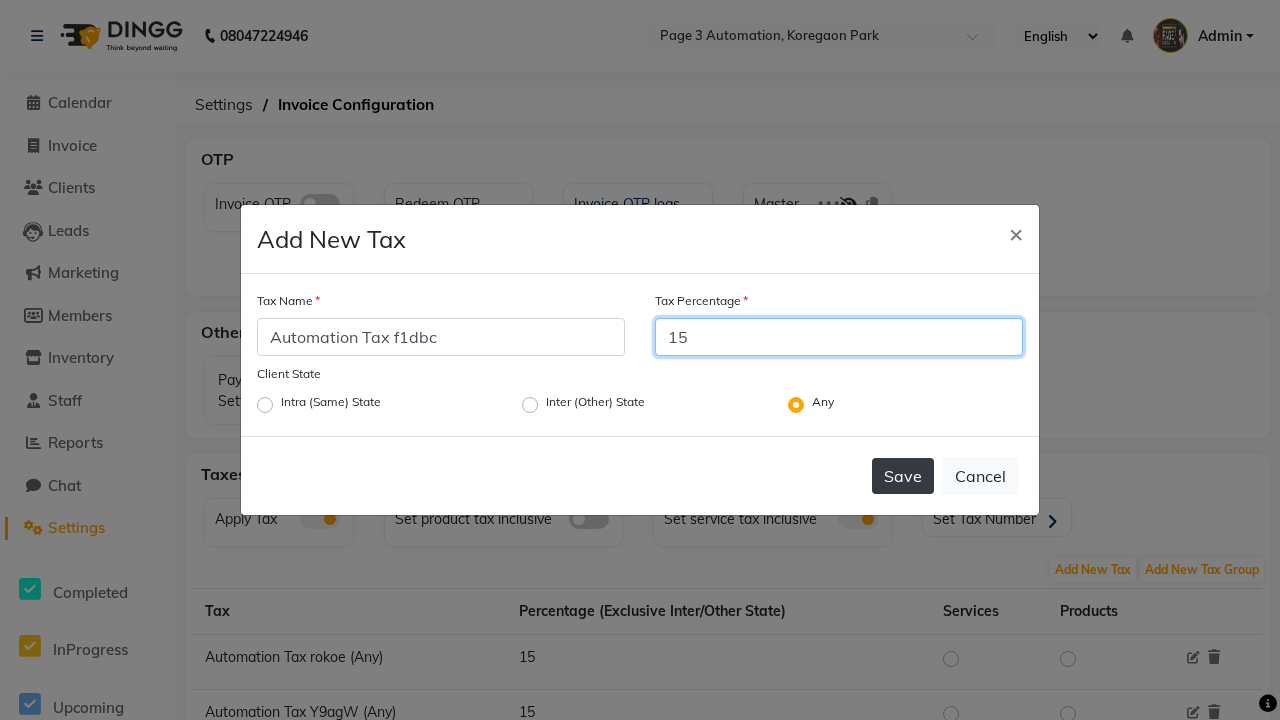 type on "15" 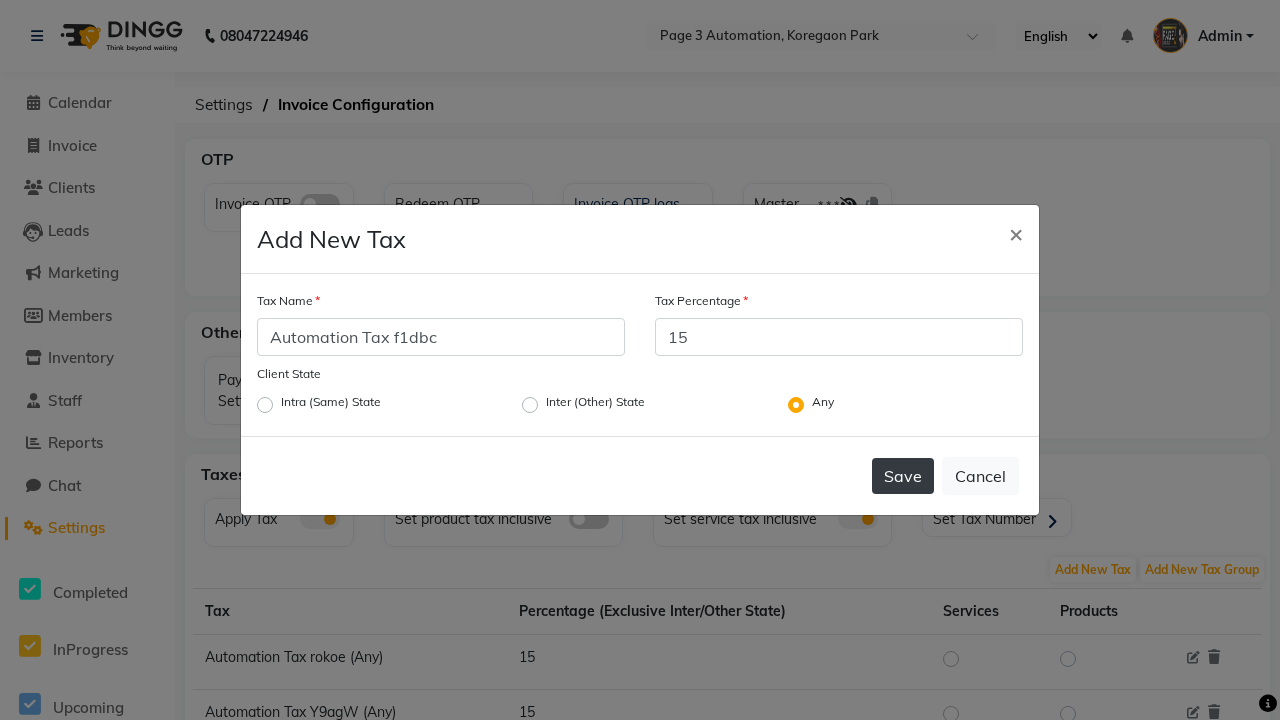click on "Save" 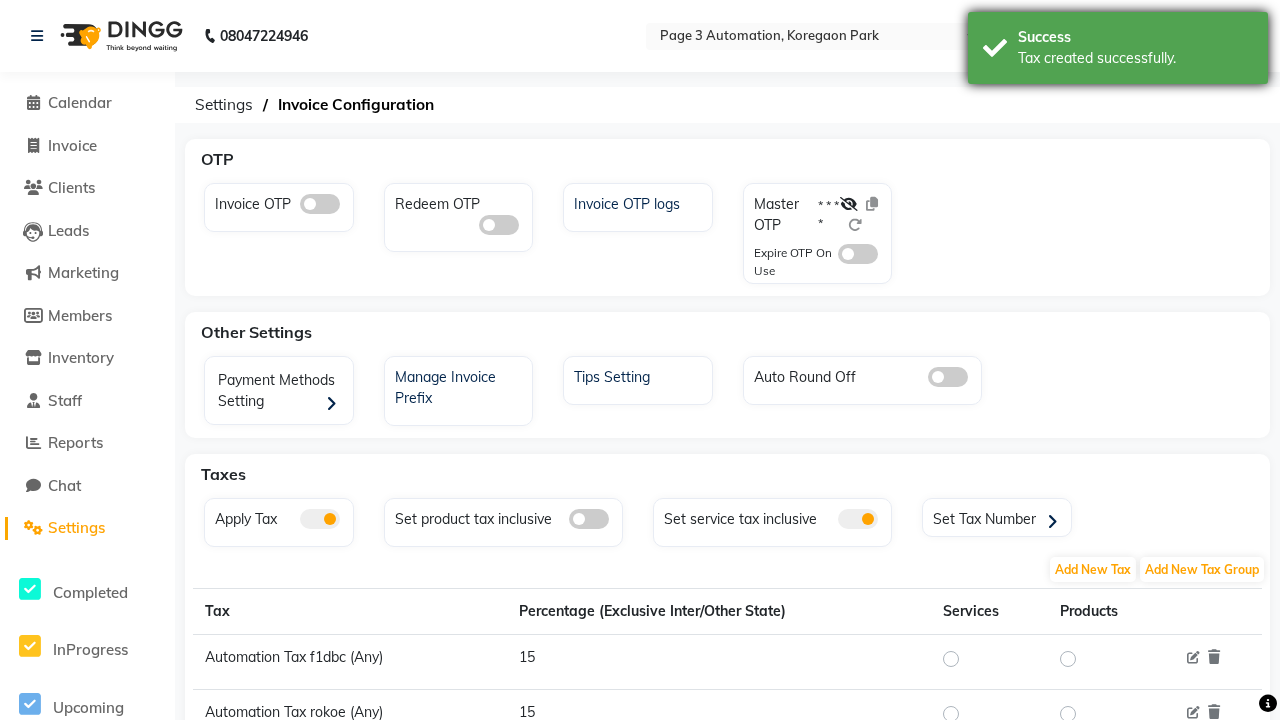 click on "Tax created successfully." at bounding box center [1135, 58] 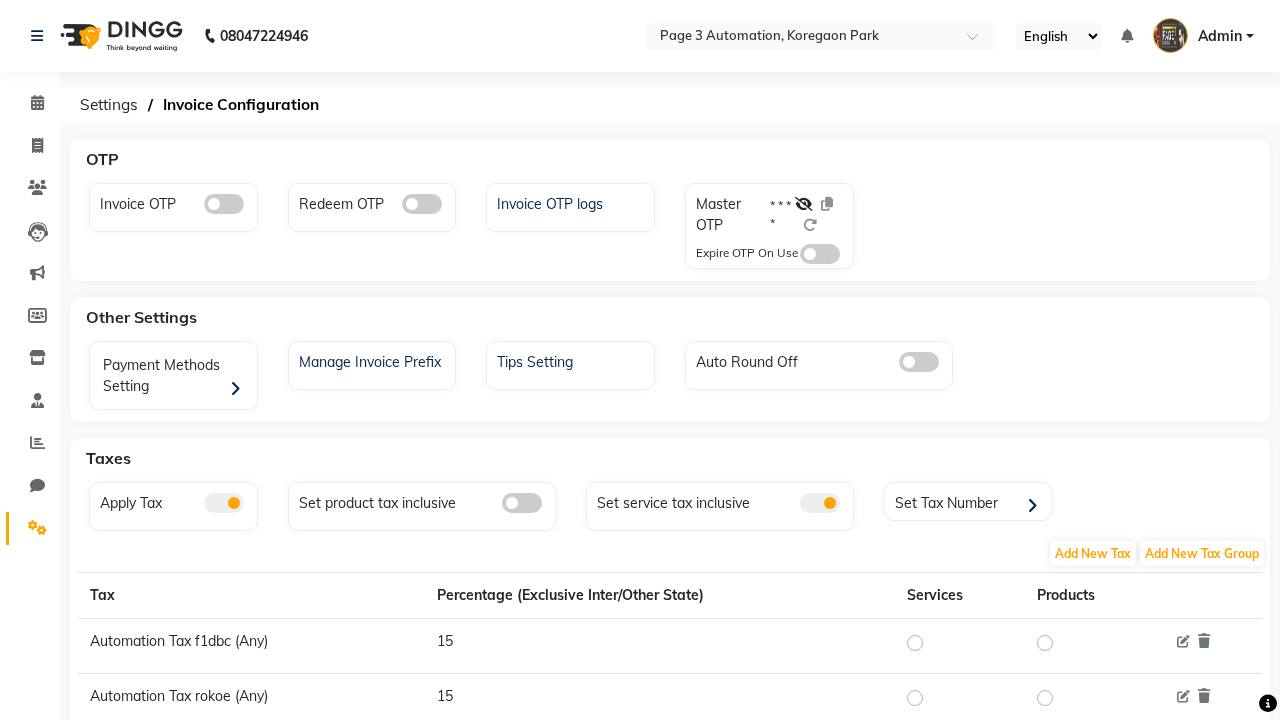 scroll, scrollTop: 0, scrollLeft: 0, axis: both 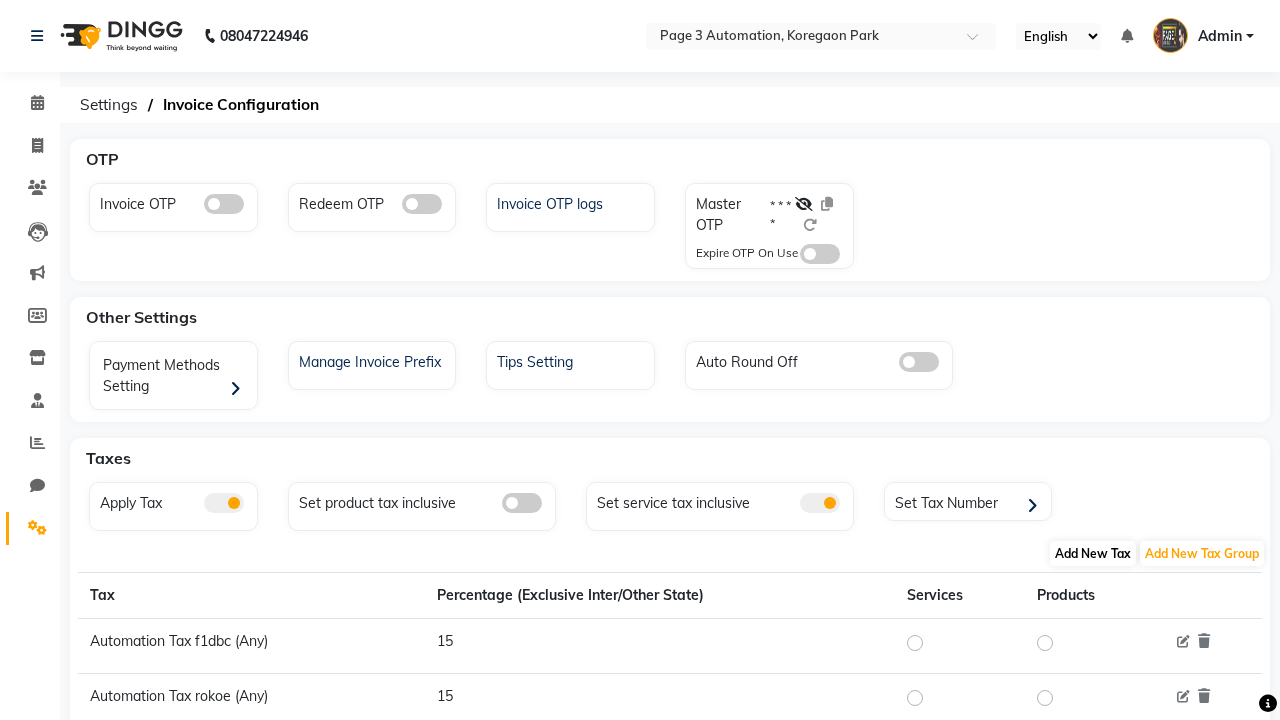 click on "Add New Tax" 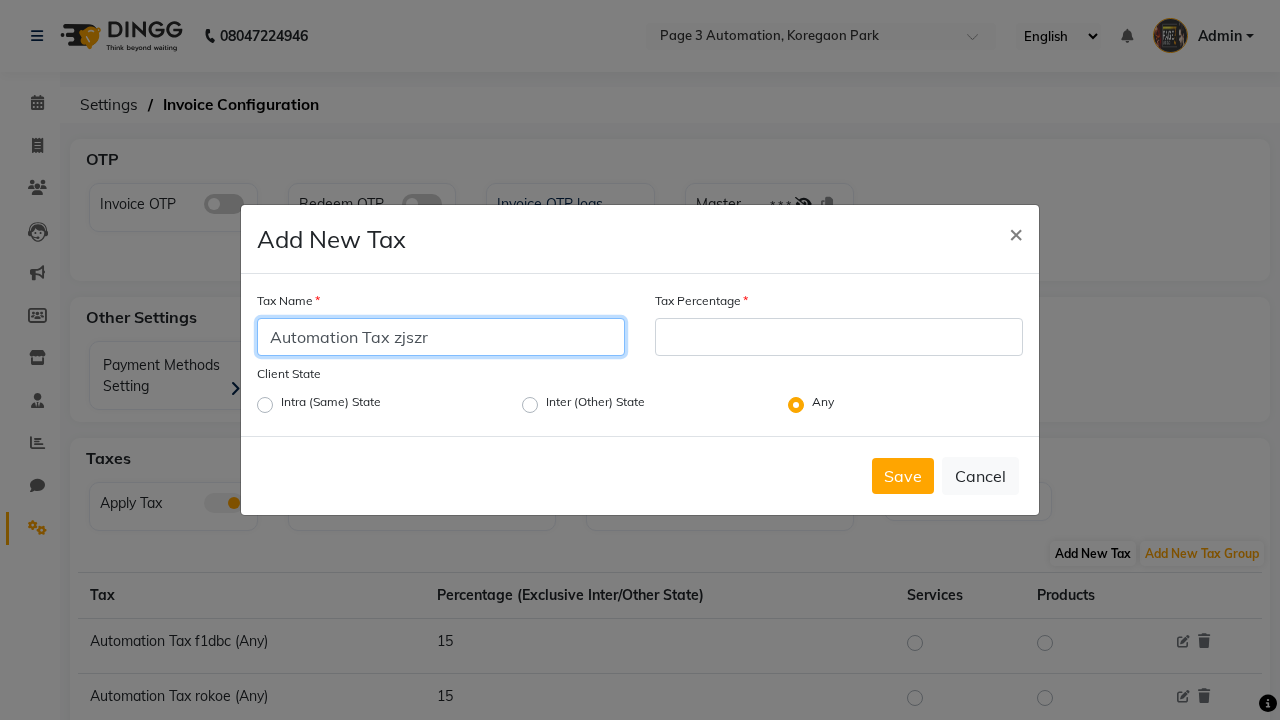 type on "Automation Tax zjszr" 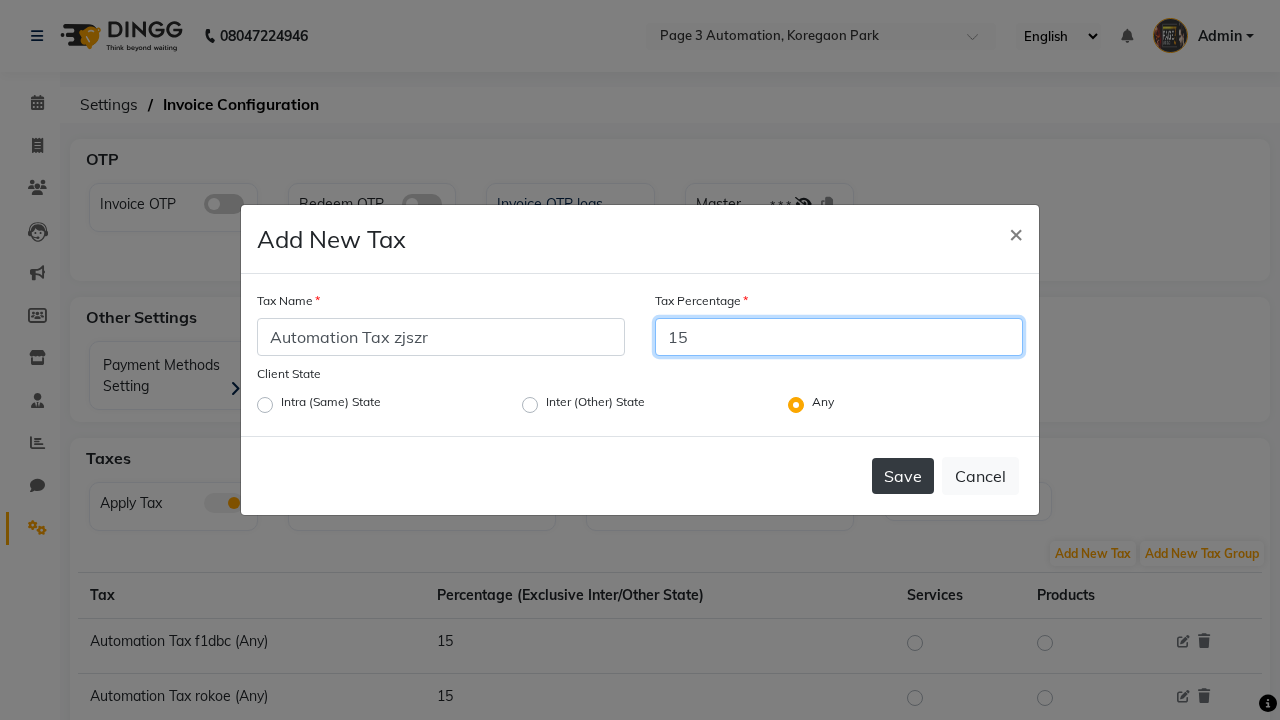 type on "15" 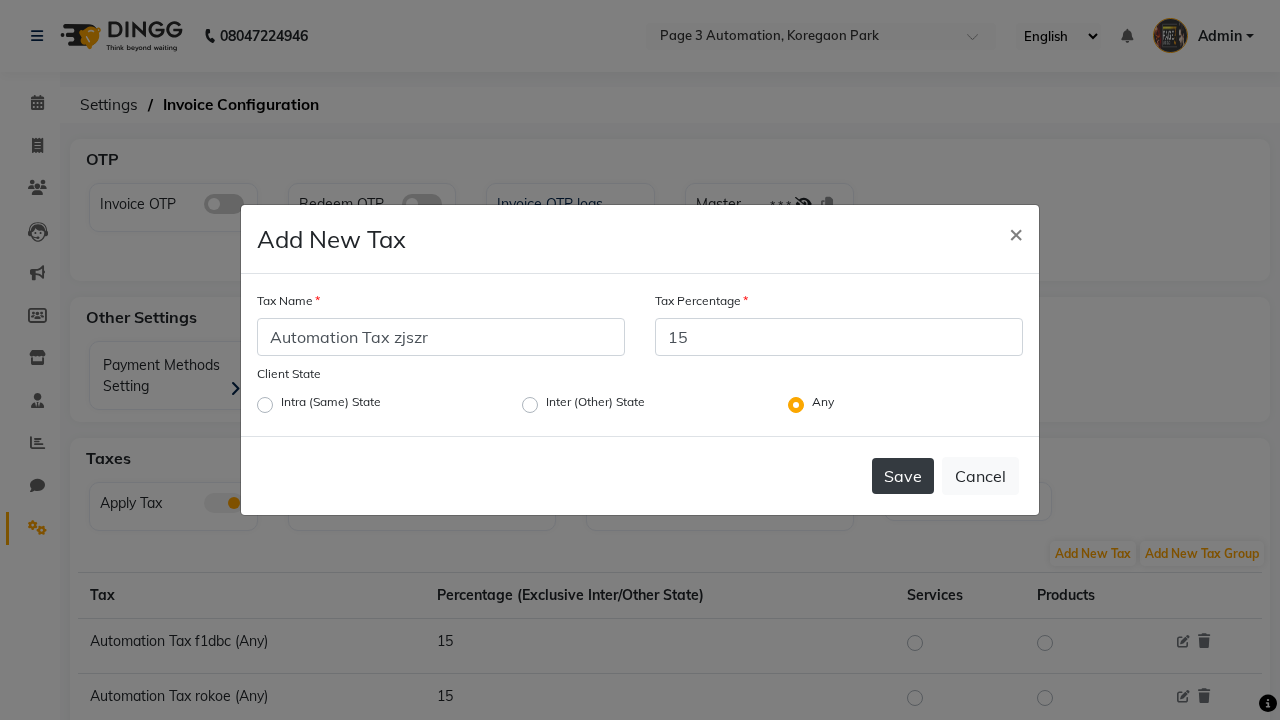 click on "Save" 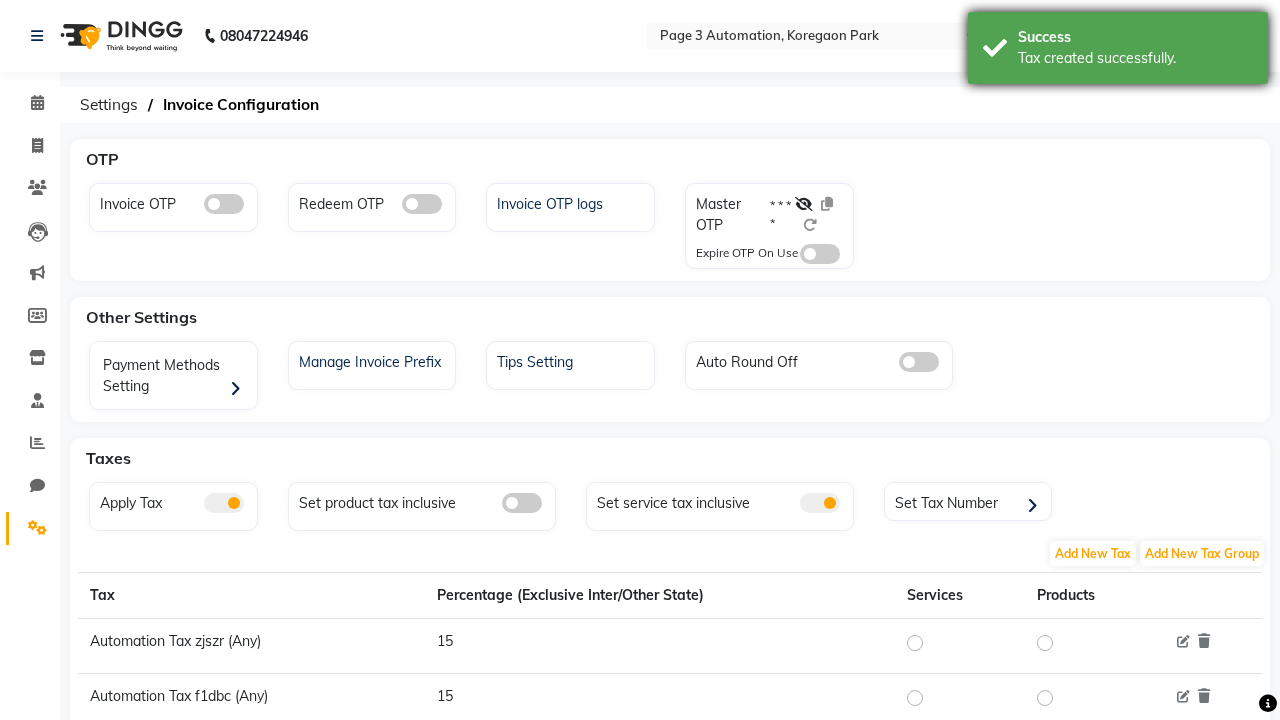 click on "Tax created successfully." at bounding box center (1135, 58) 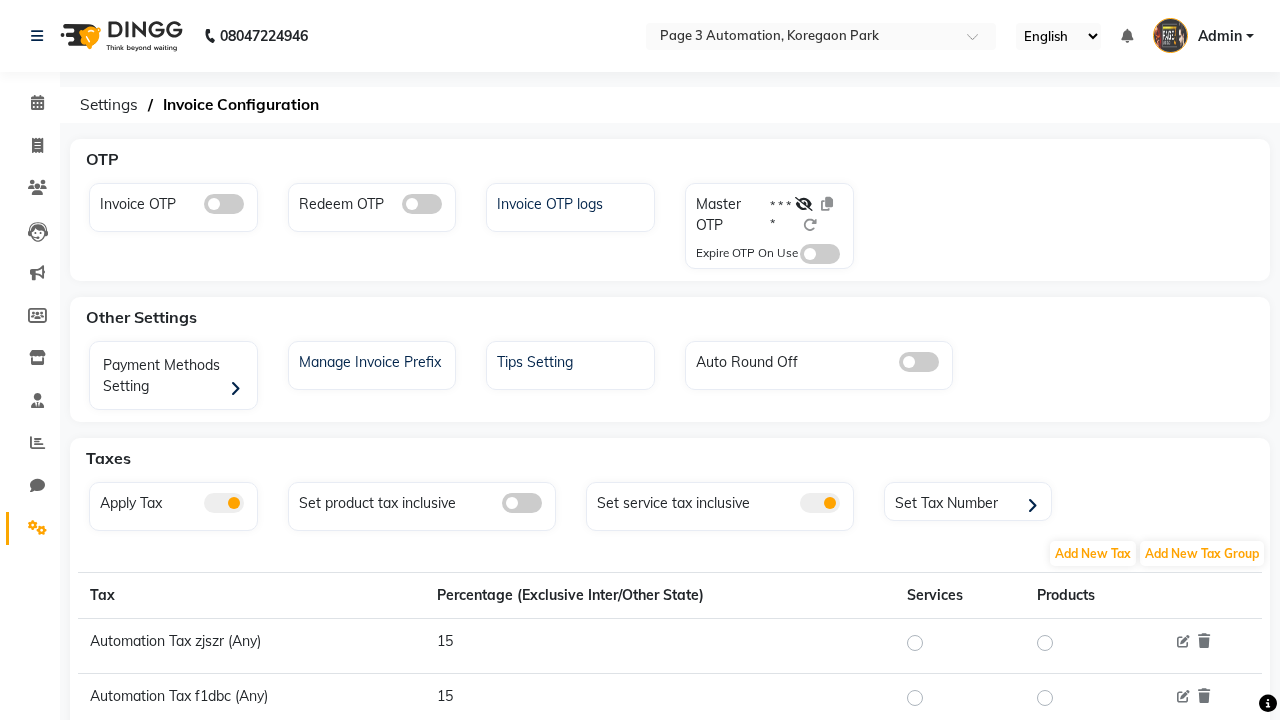 scroll, scrollTop: 0, scrollLeft: 0, axis: both 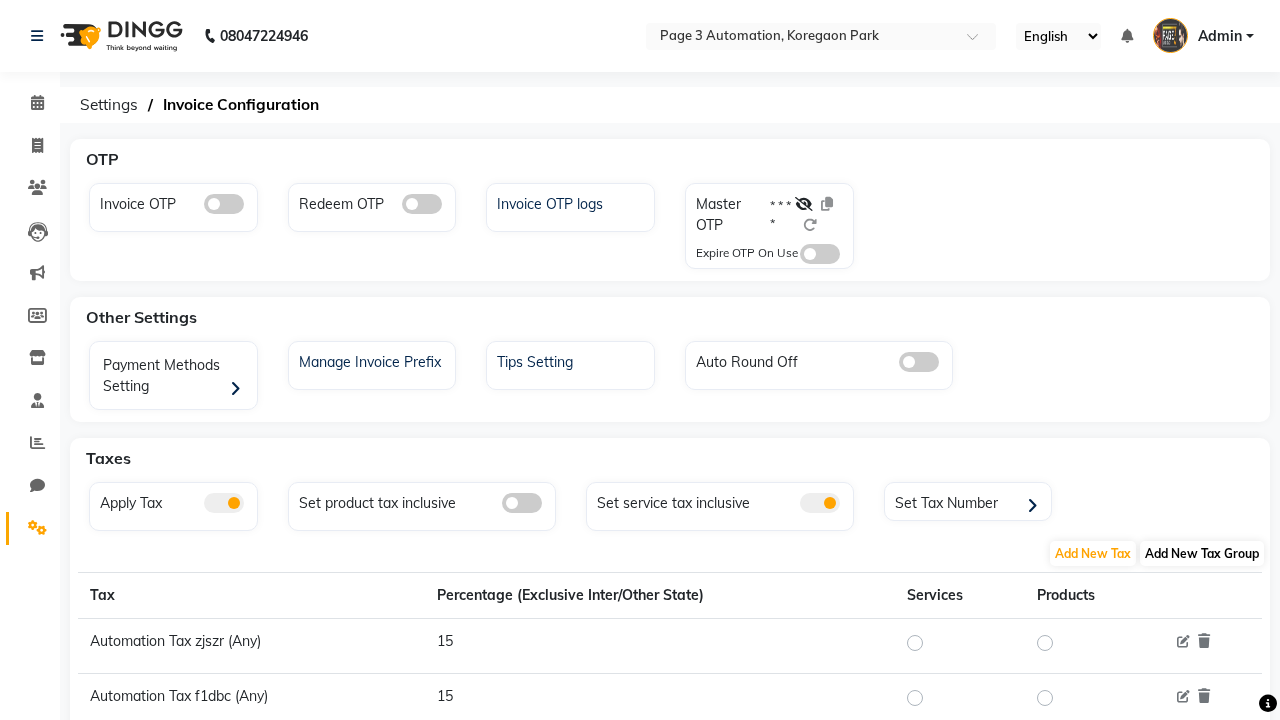 click on "Add New Tax Group" 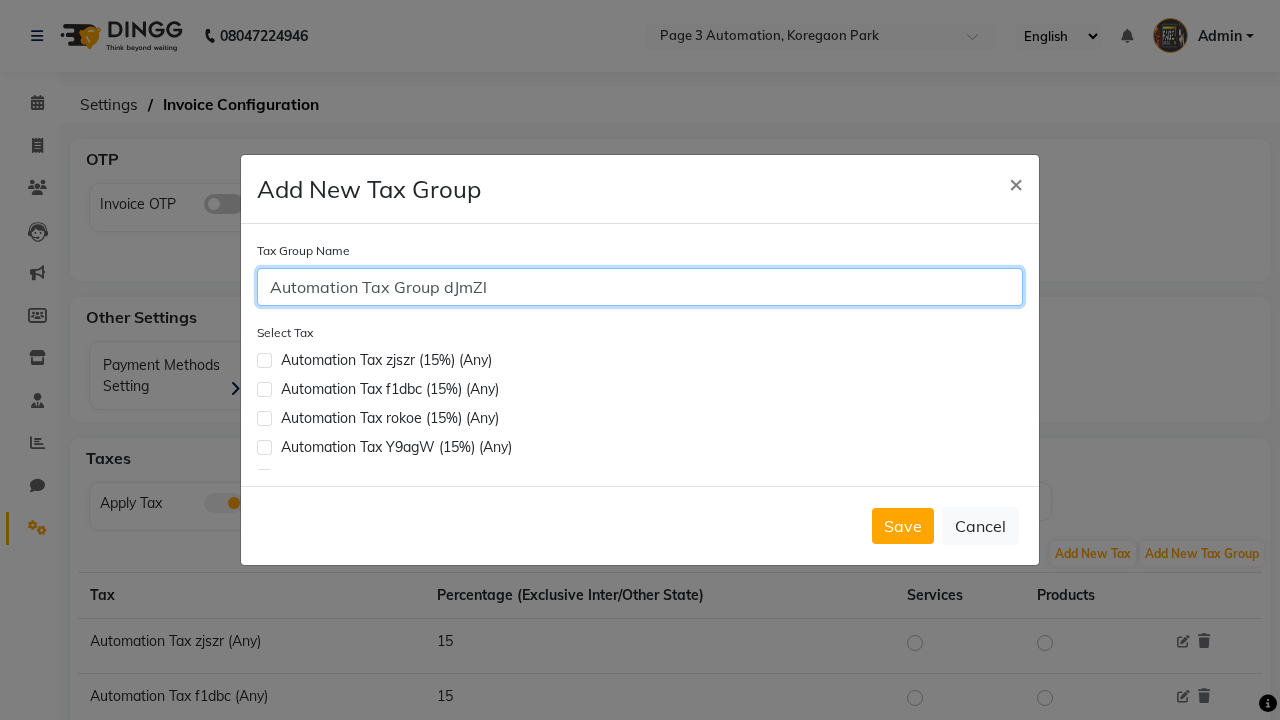 type on "Automation Tax Group dJmZl" 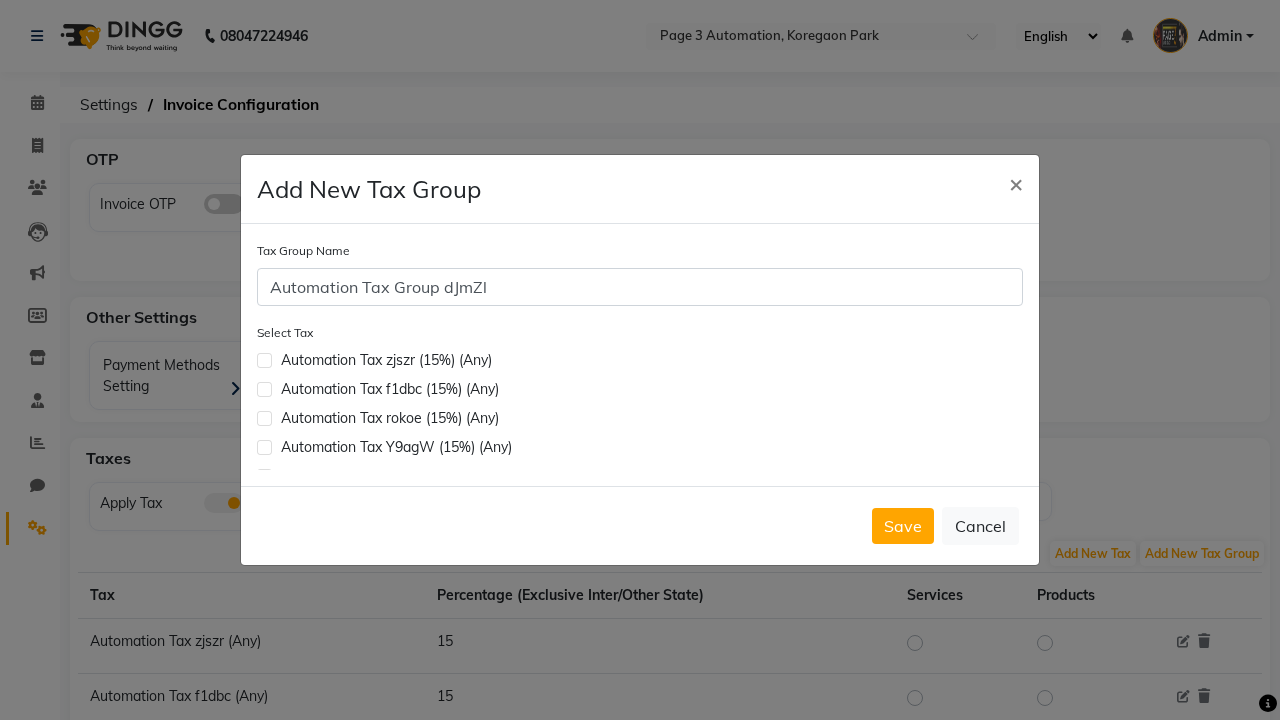 click 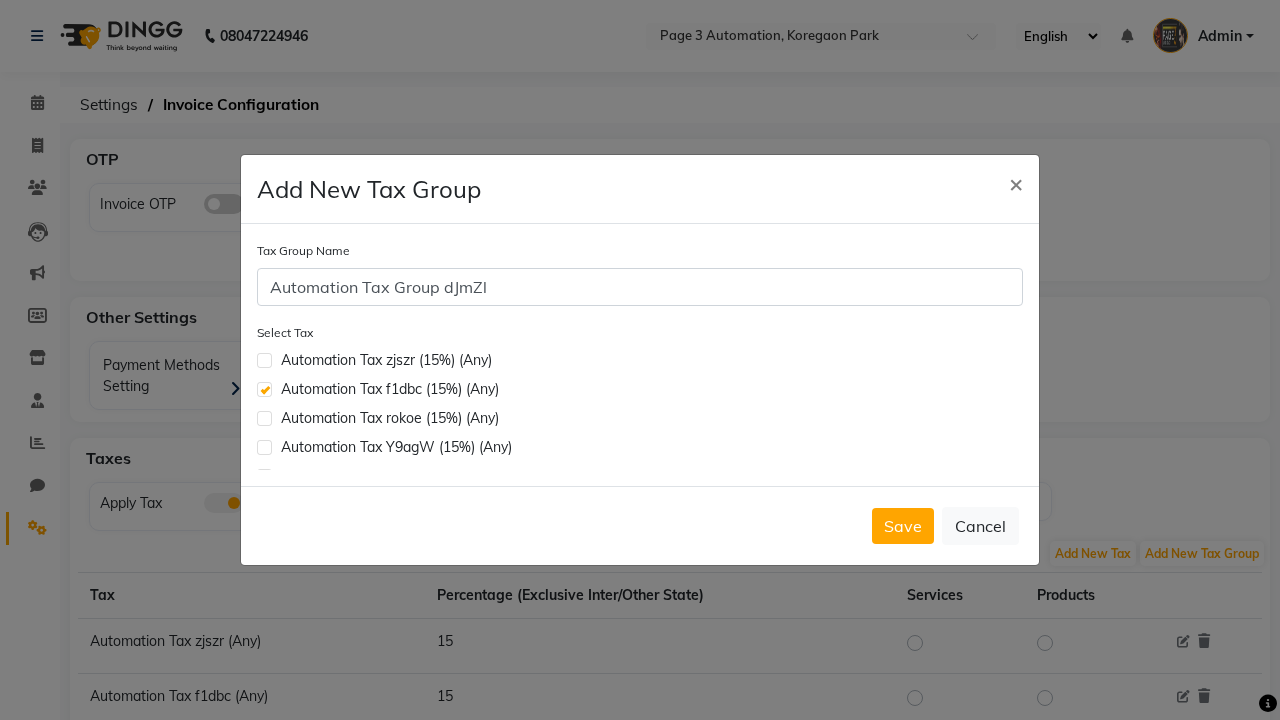 scroll, scrollTop: 32, scrollLeft: 0, axis: vertical 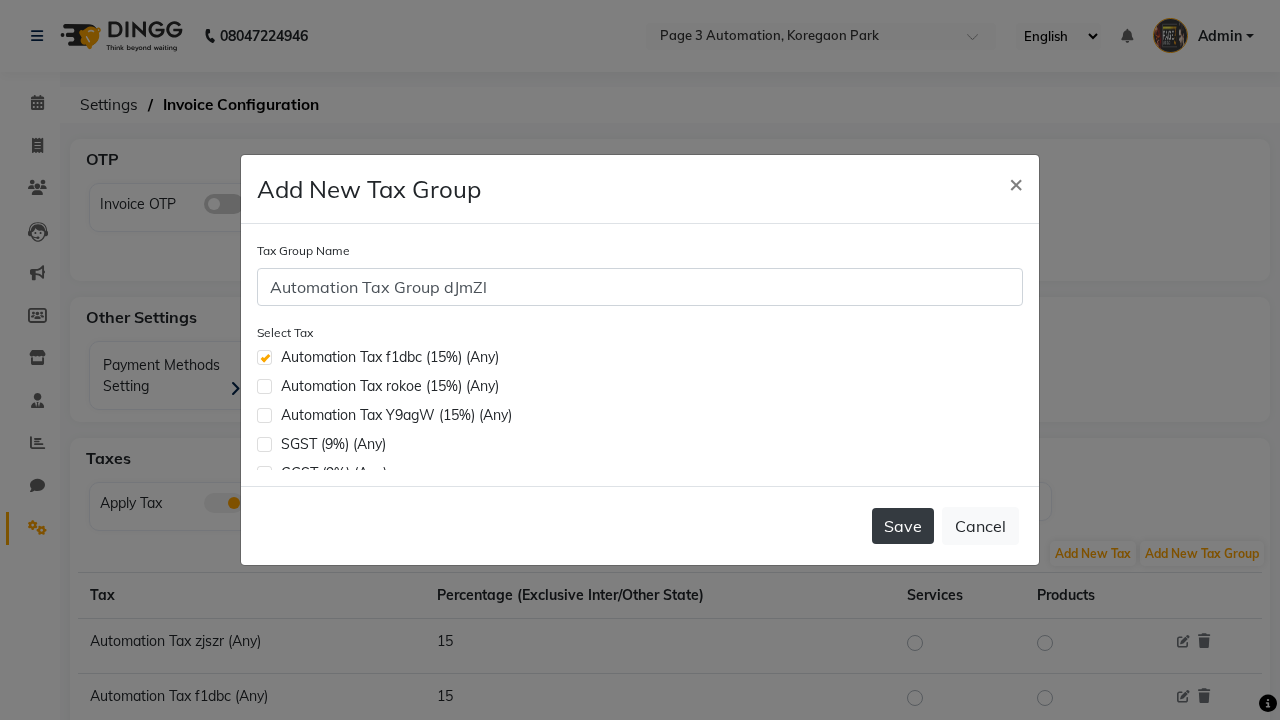 click on "Save" 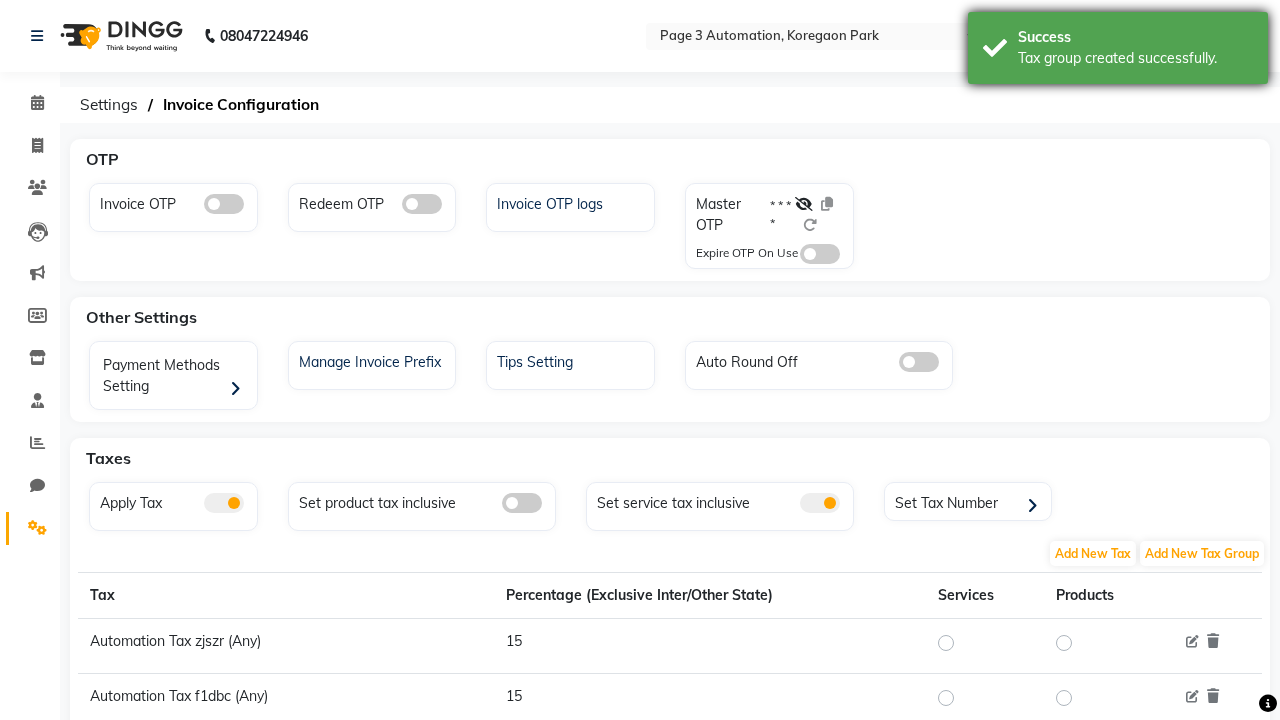 click on "Tax group created successfully." at bounding box center [1135, 58] 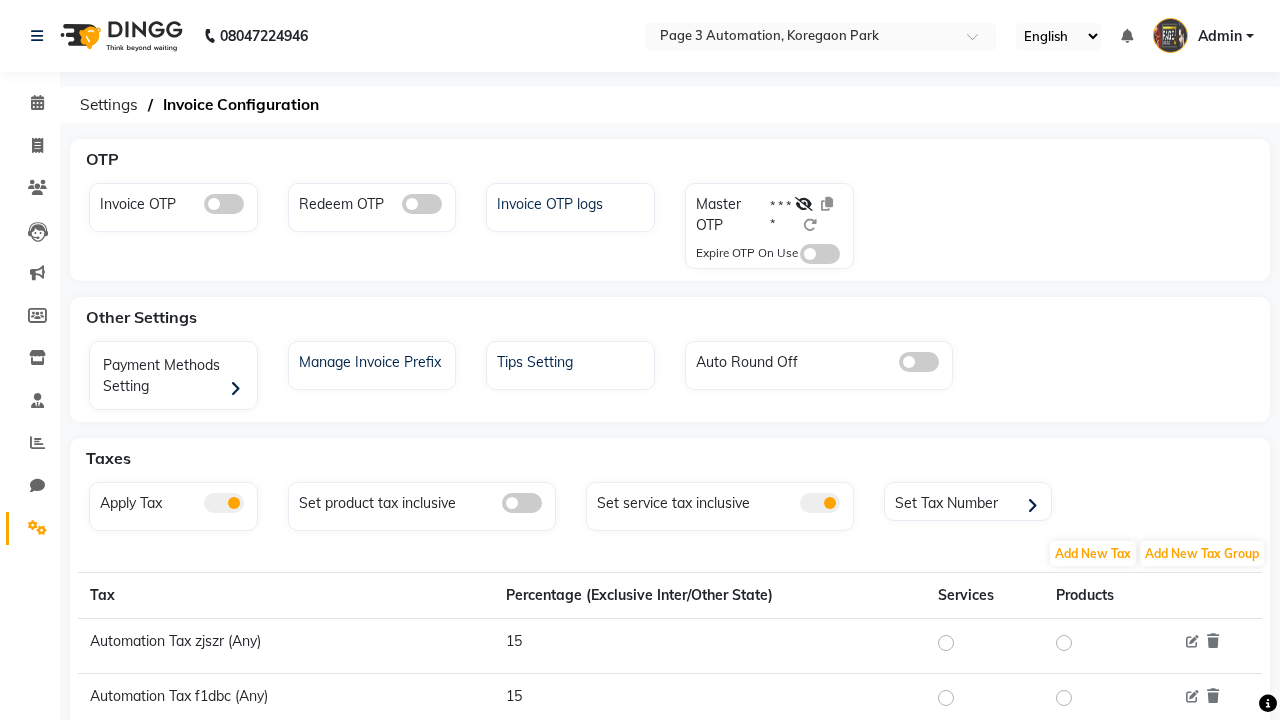 scroll, scrollTop: 437, scrollLeft: 0, axis: vertical 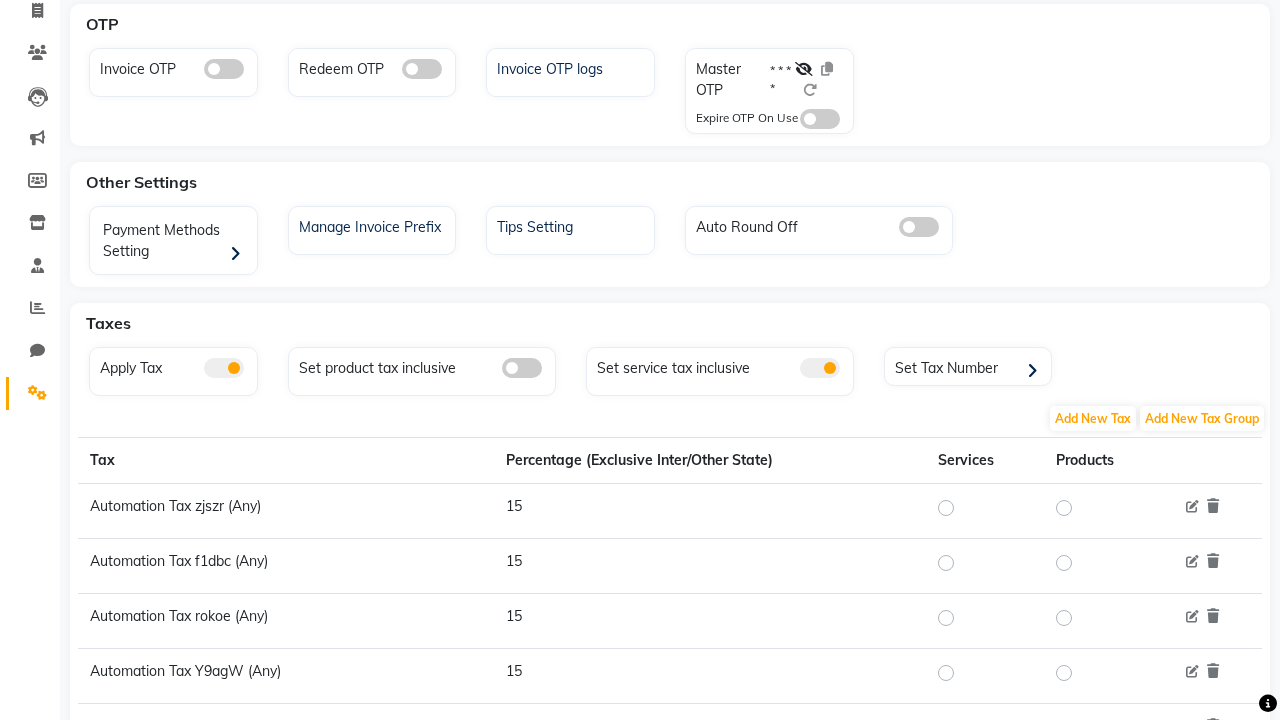 click 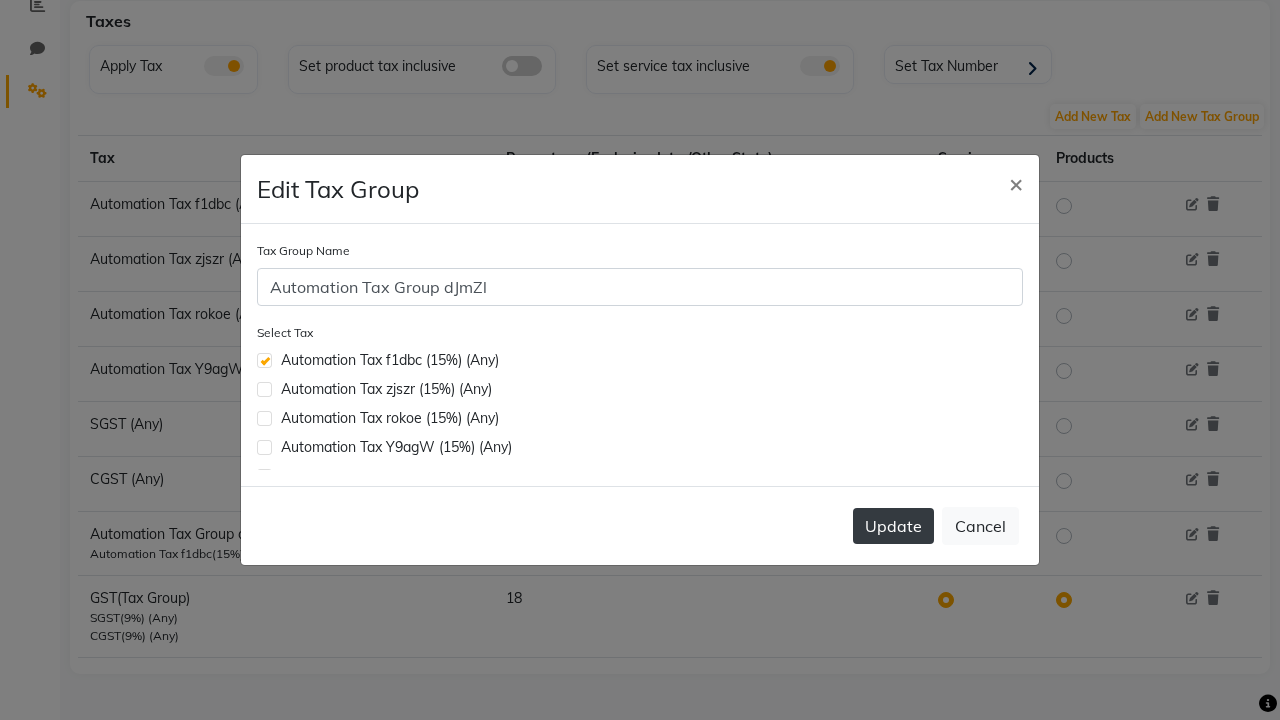 click 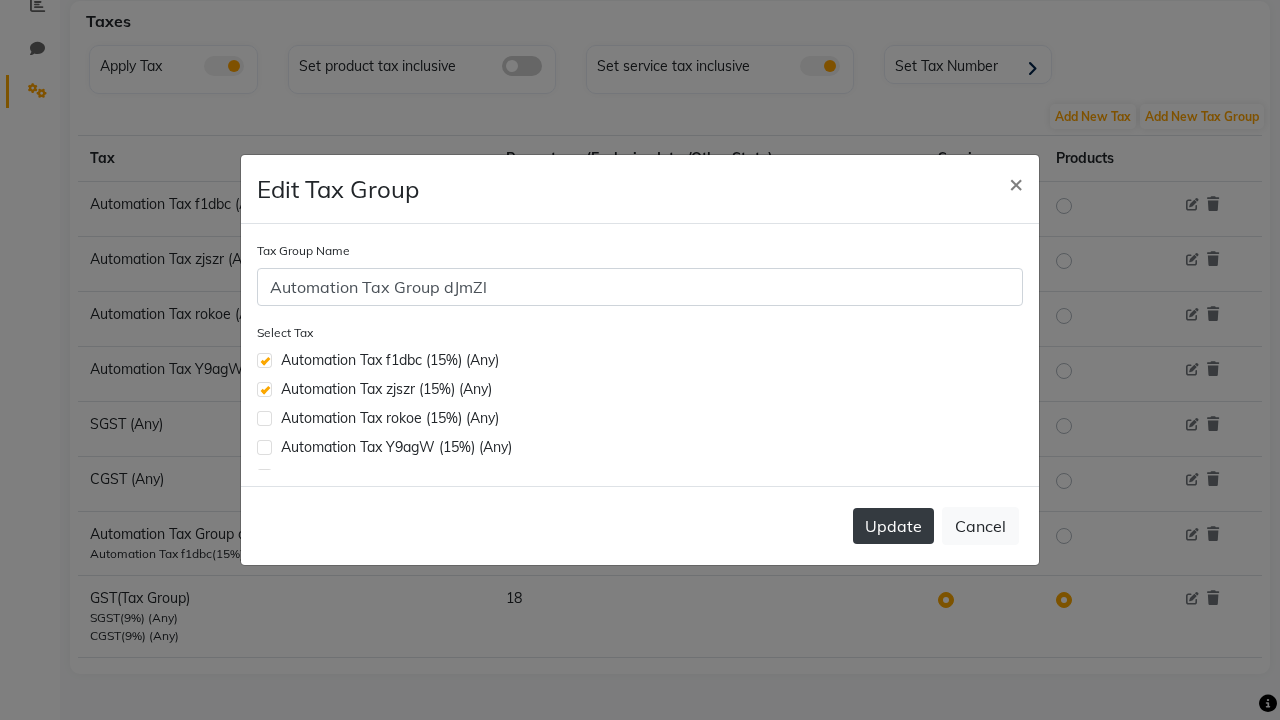 scroll, scrollTop: 32, scrollLeft: 0, axis: vertical 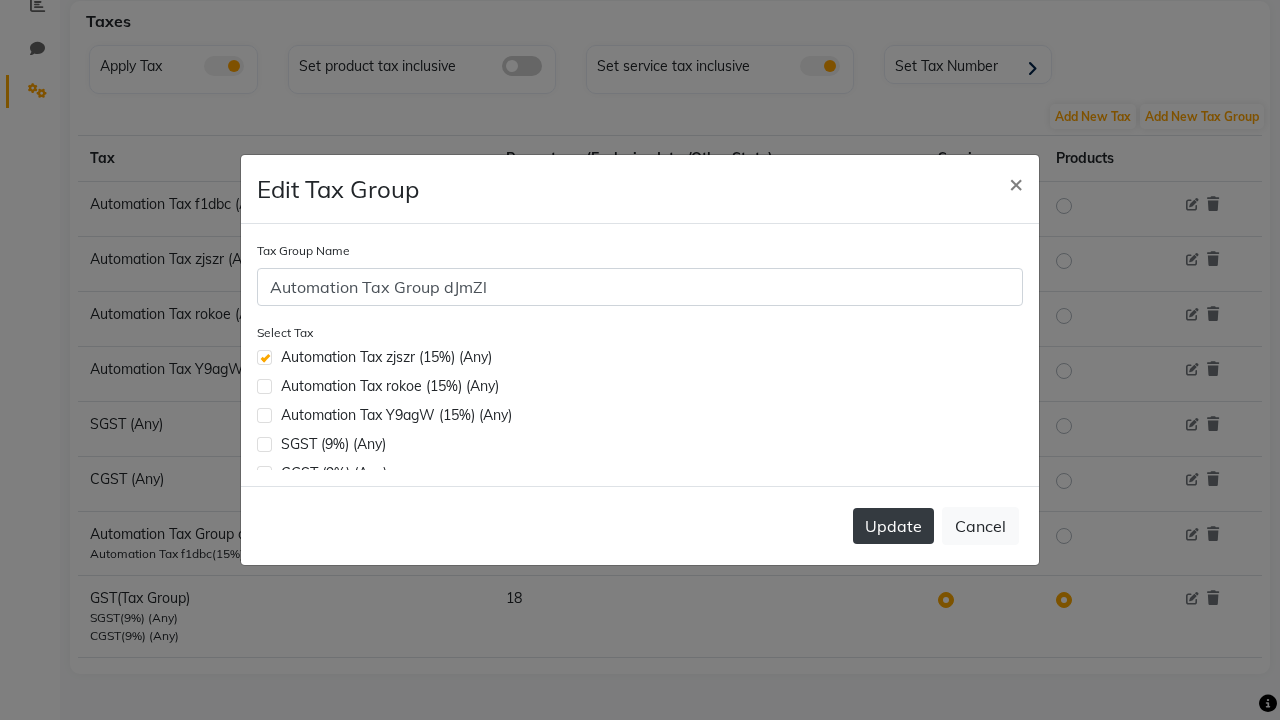 click on "Update" 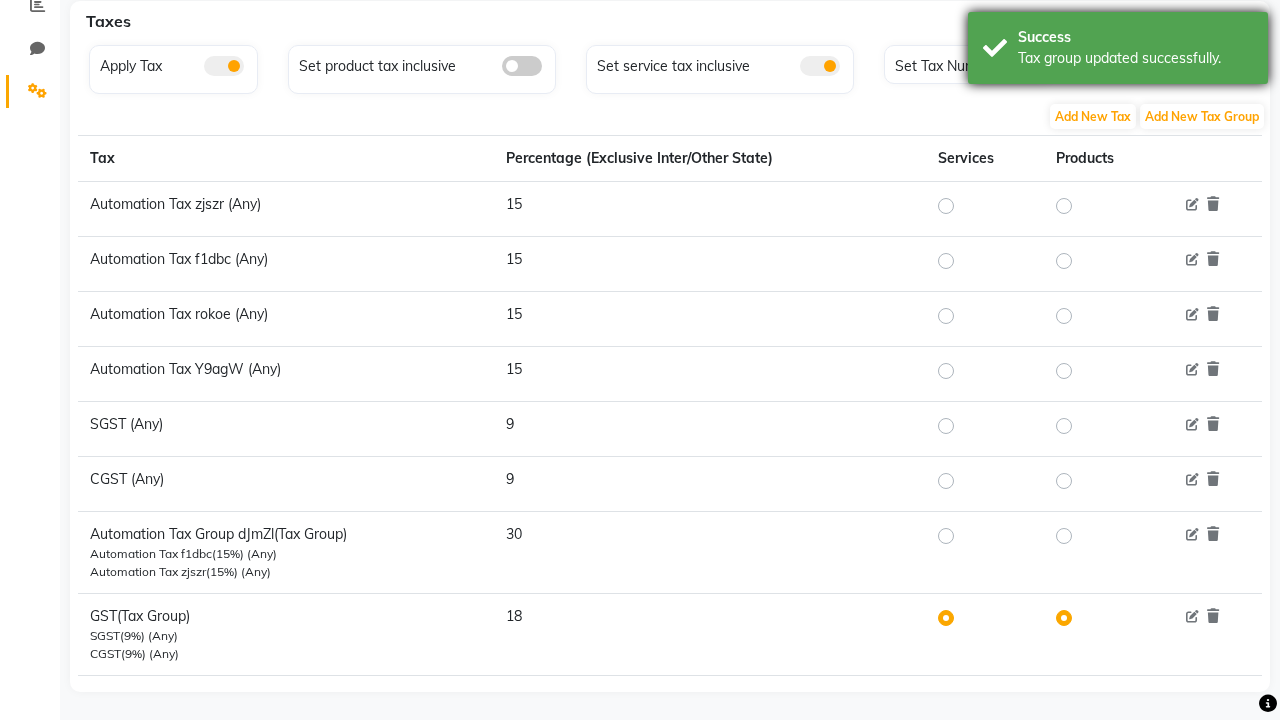 click on "Tax group updated successfully." at bounding box center [1135, 58] 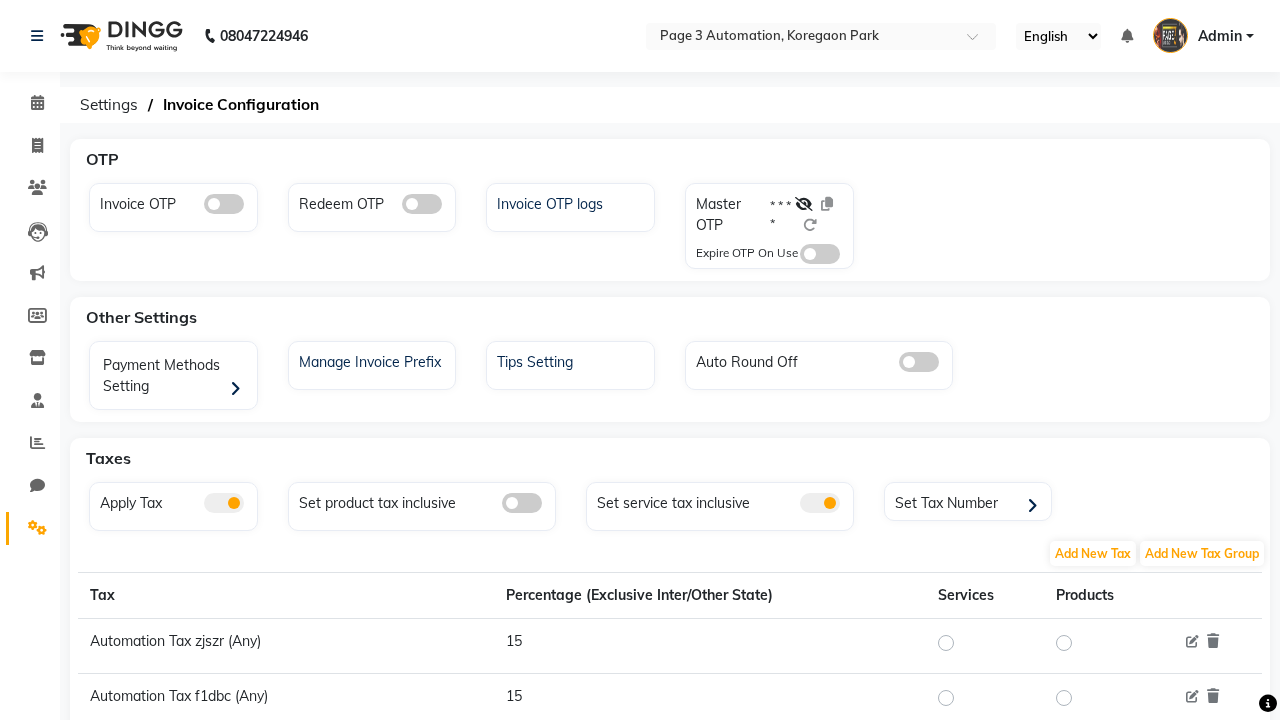 scroll, scrollTop: 0, scrollLeft: 0, axis: both 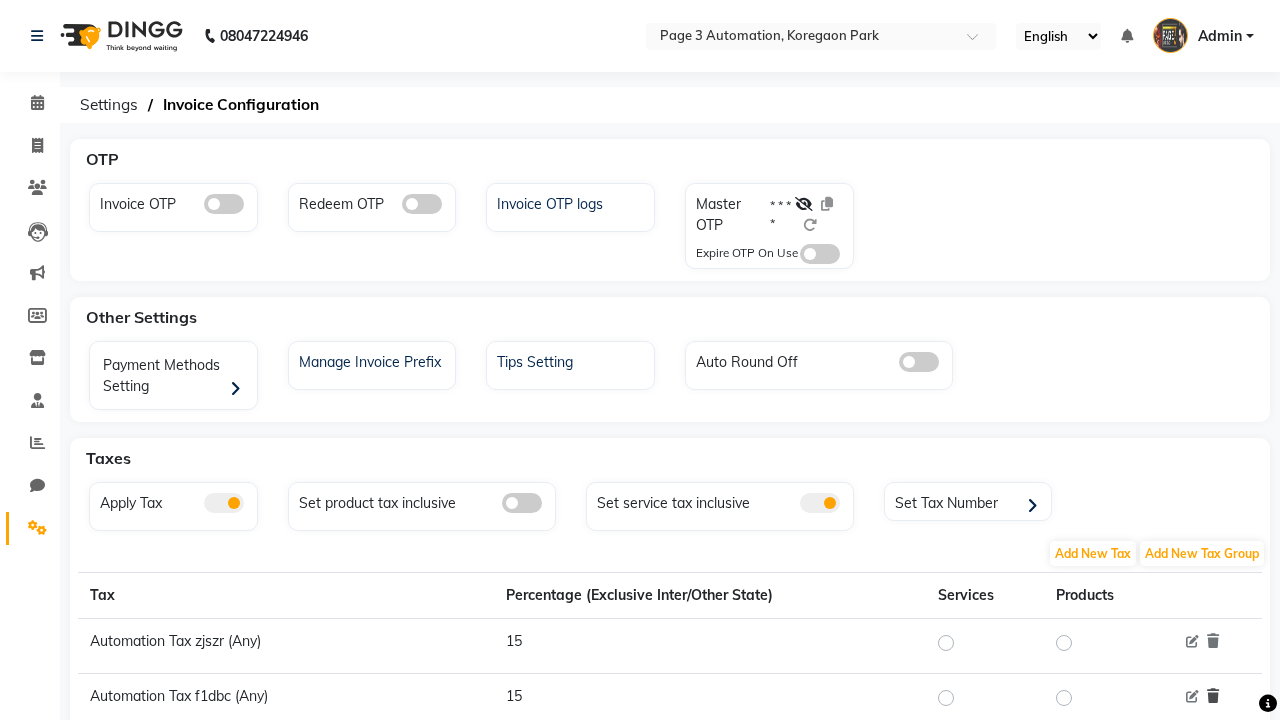 click 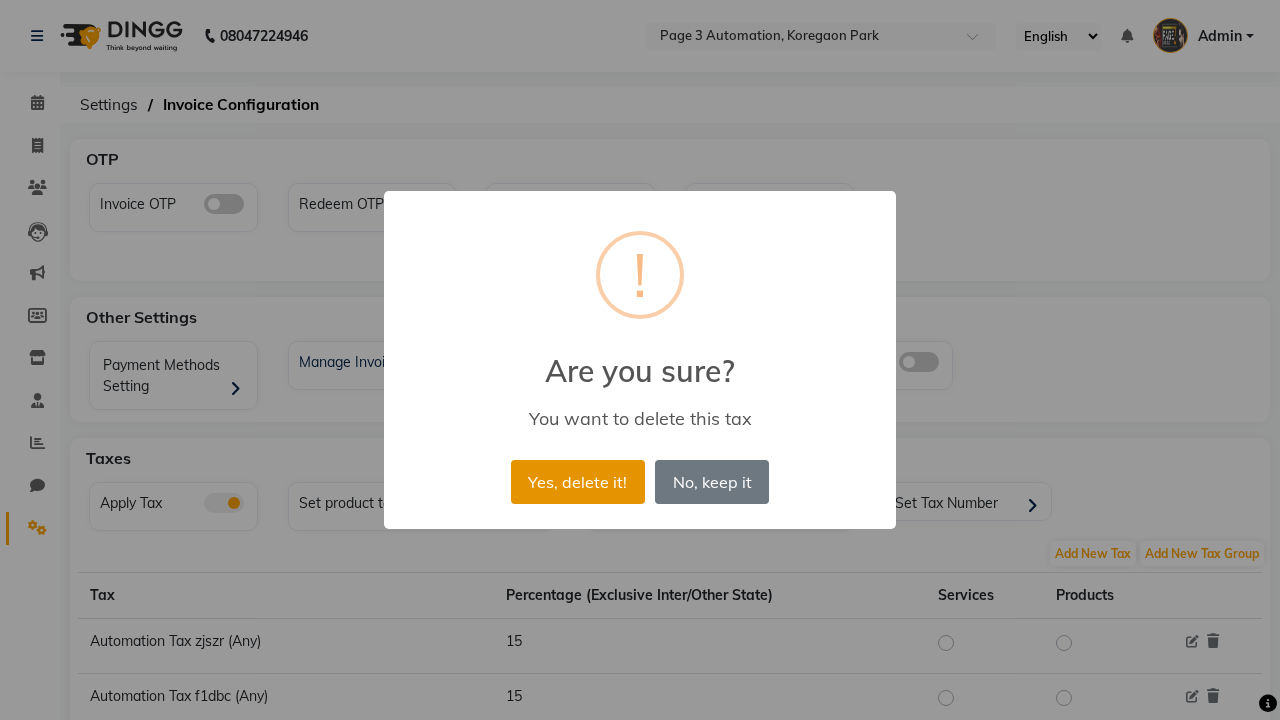 click on "Yes, delete it!" at bounding box center (578, 482) 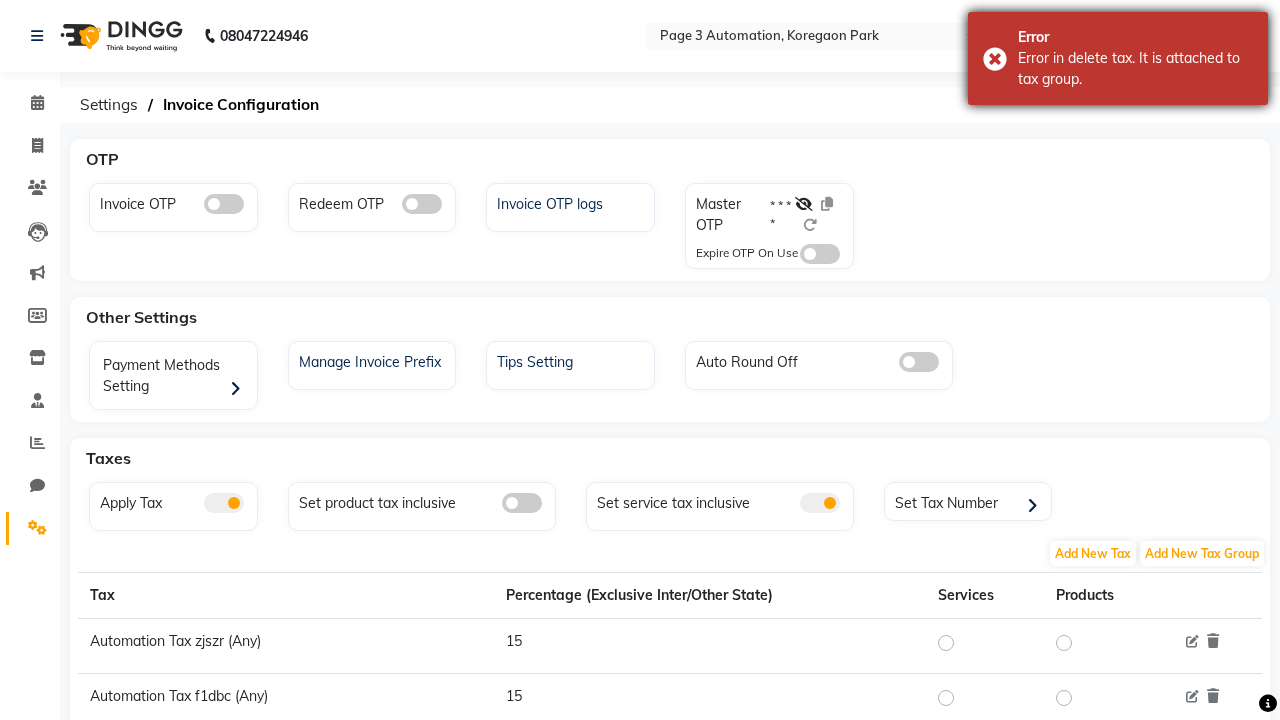 click on "Error in delete tax. It is attached to tax group." at bounding box center [1135, 69] 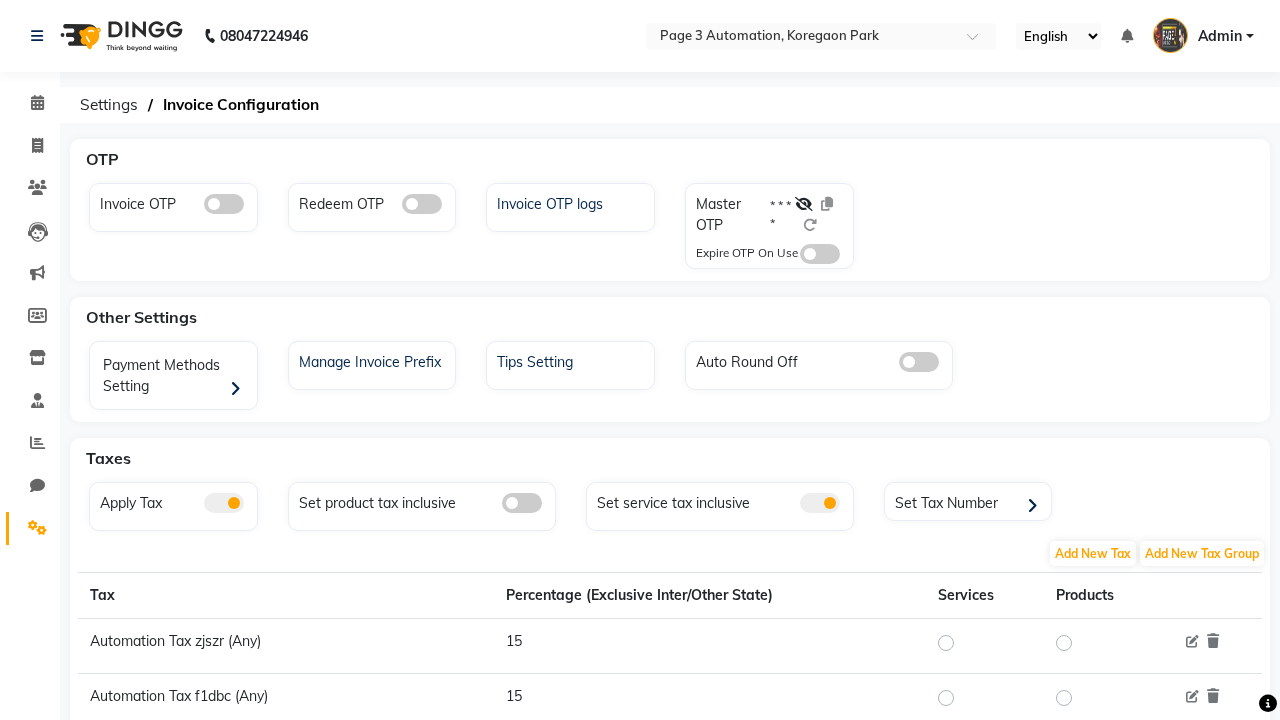 click 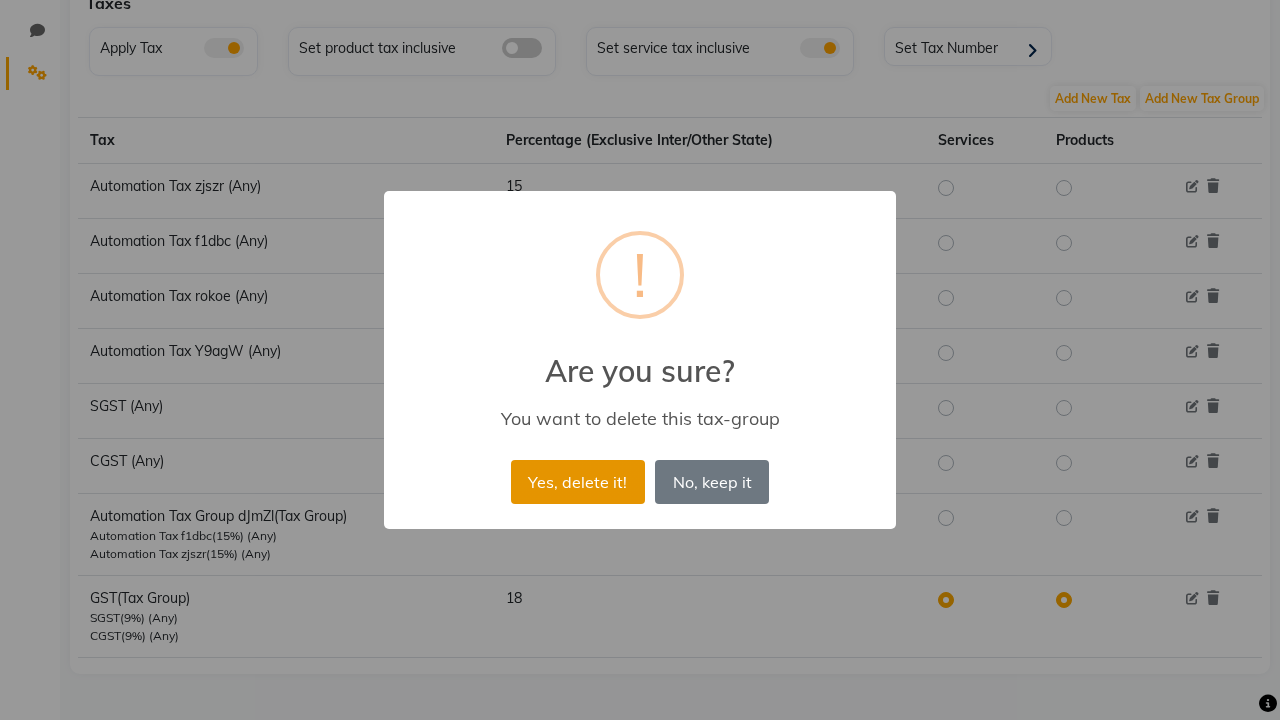 click on "Yes, delete it!" at bounding box center [578, 482] 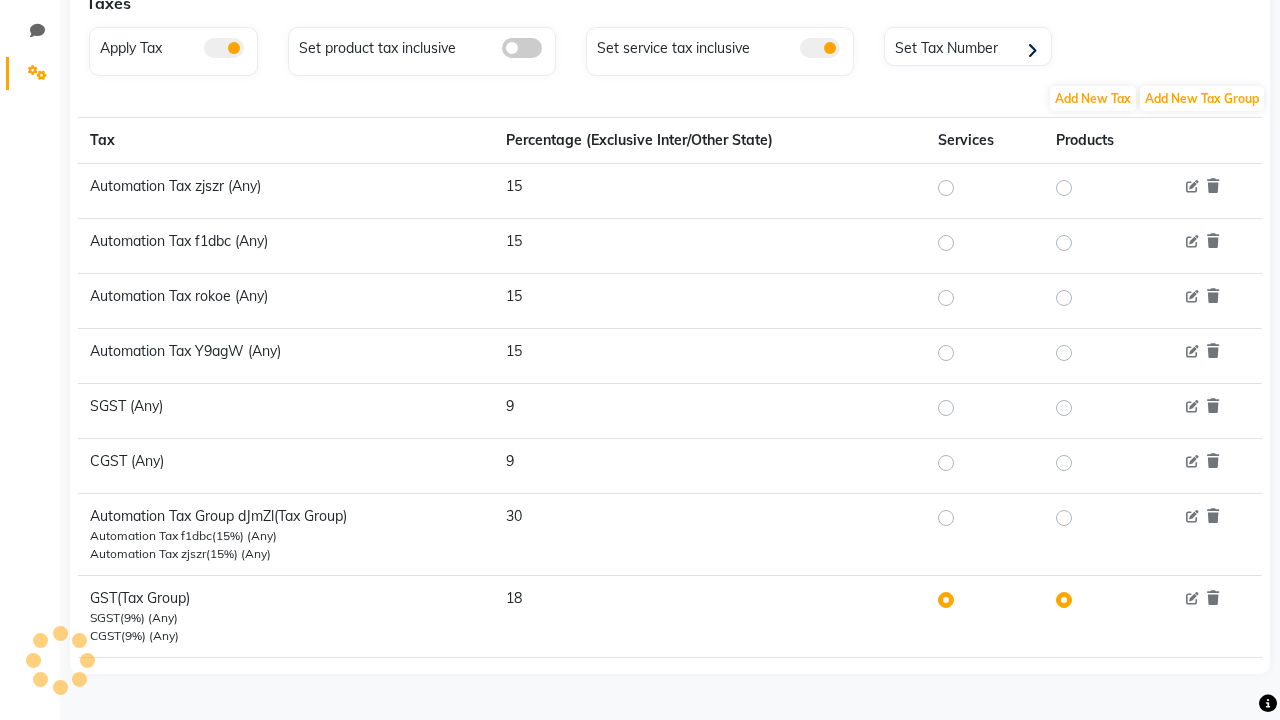 scroll, scrollTop: 373, scrollLeft: 0, axis: vertical 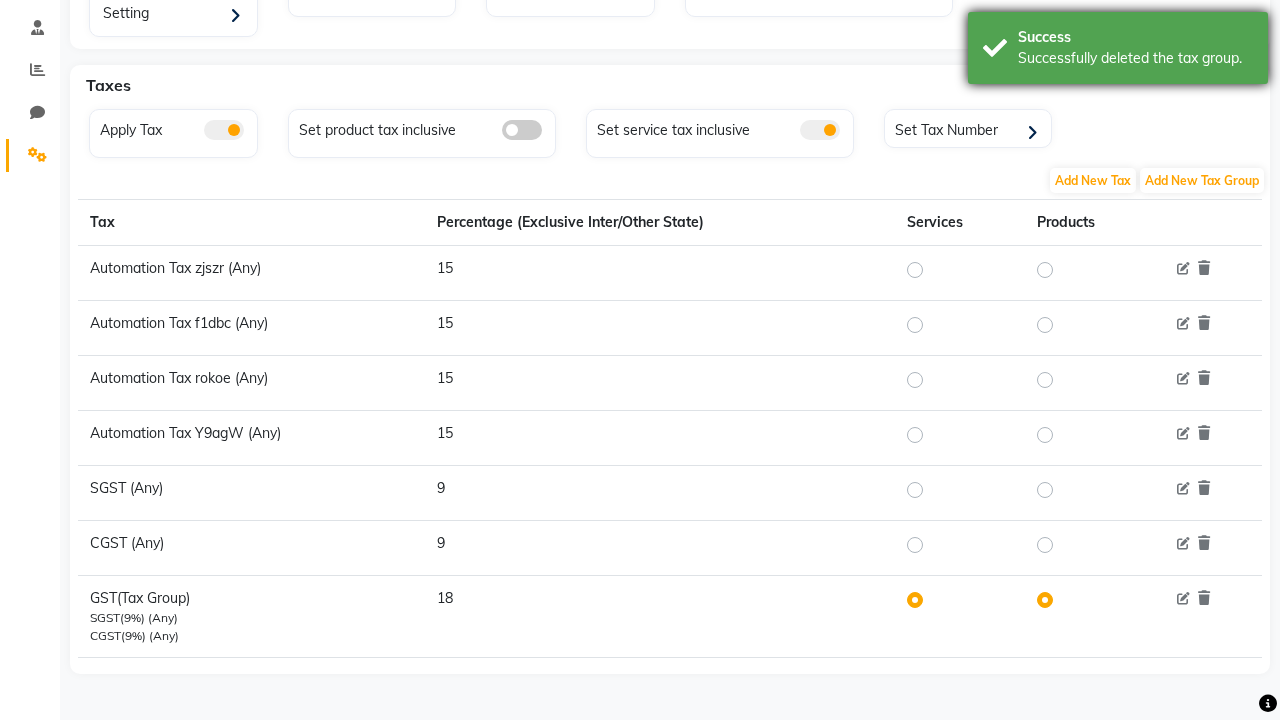 click on "Successfully deleted the tax group." at bounding box center [1135, 58] 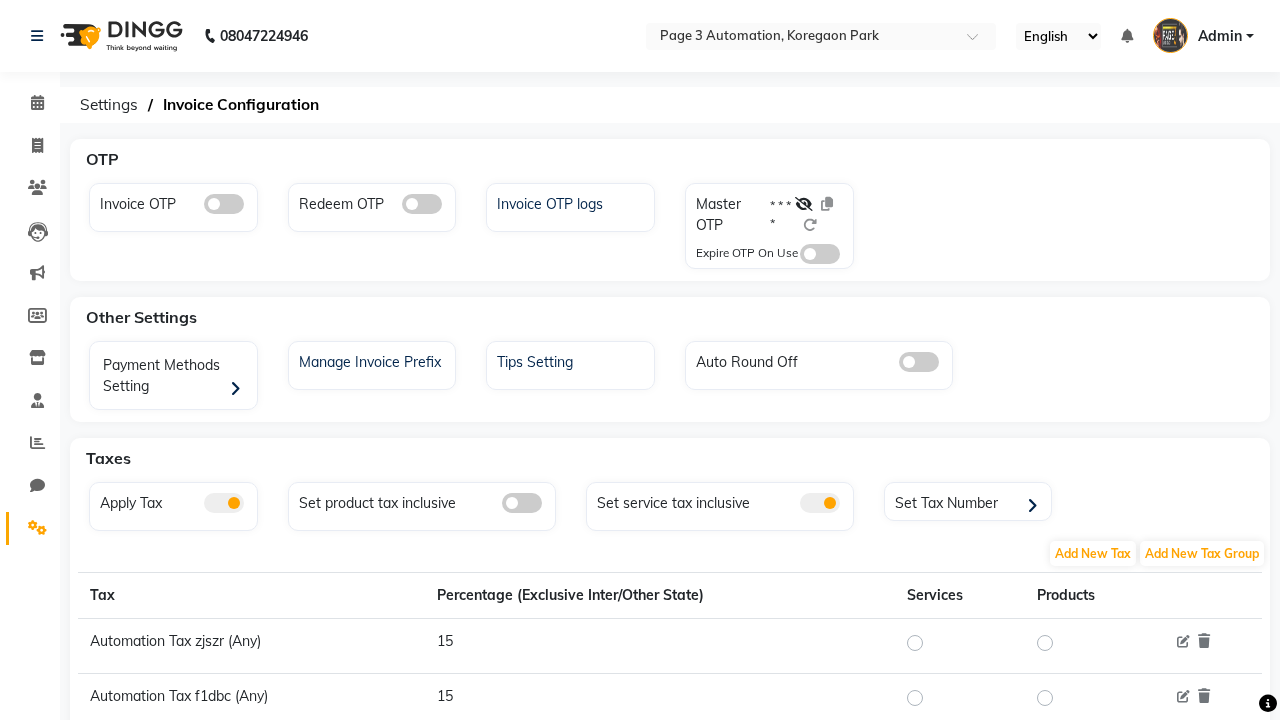 scroll, scrollTop: 0, scrollLeft: 0, axis: both 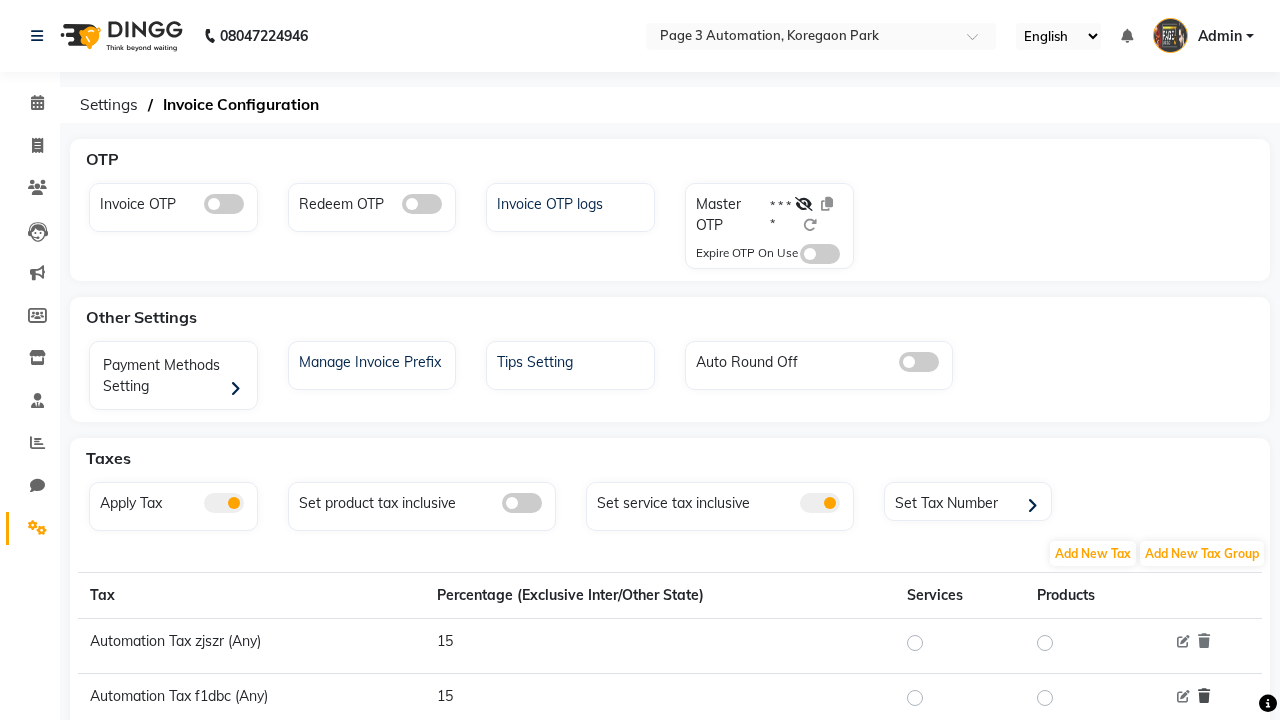 click 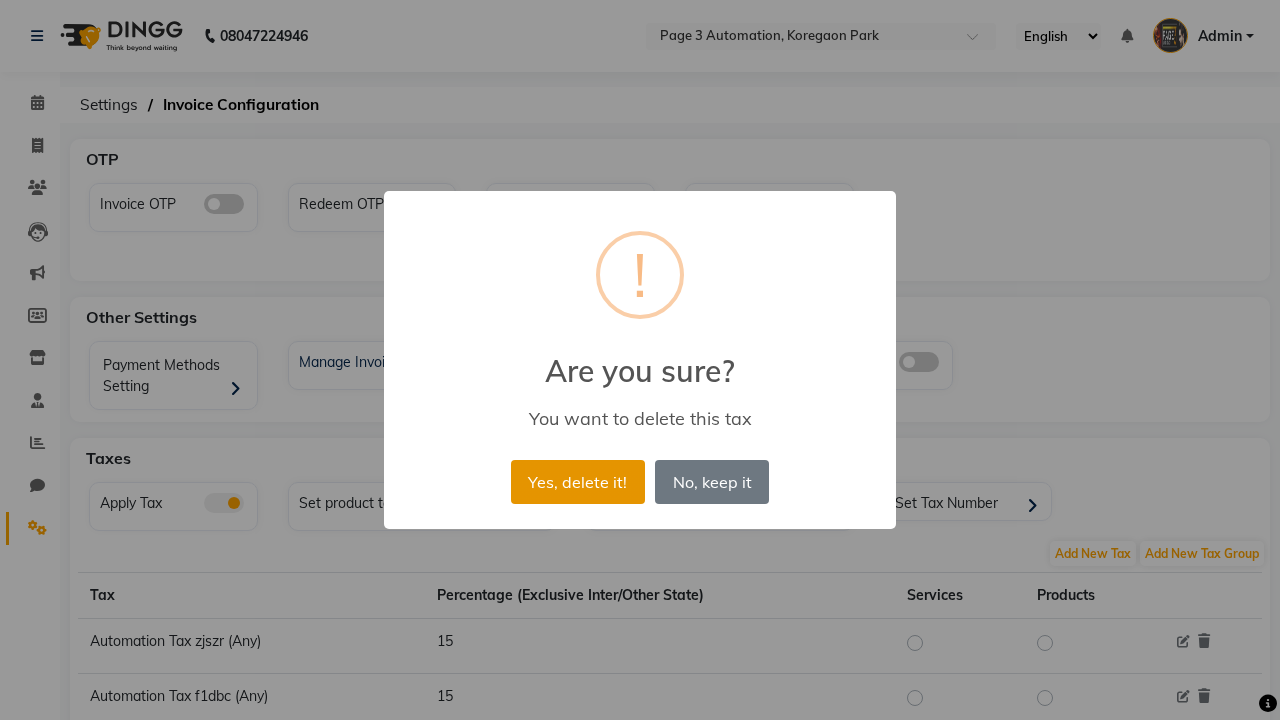 click on "Yes, delete it!" at bounding box center (578, 482) 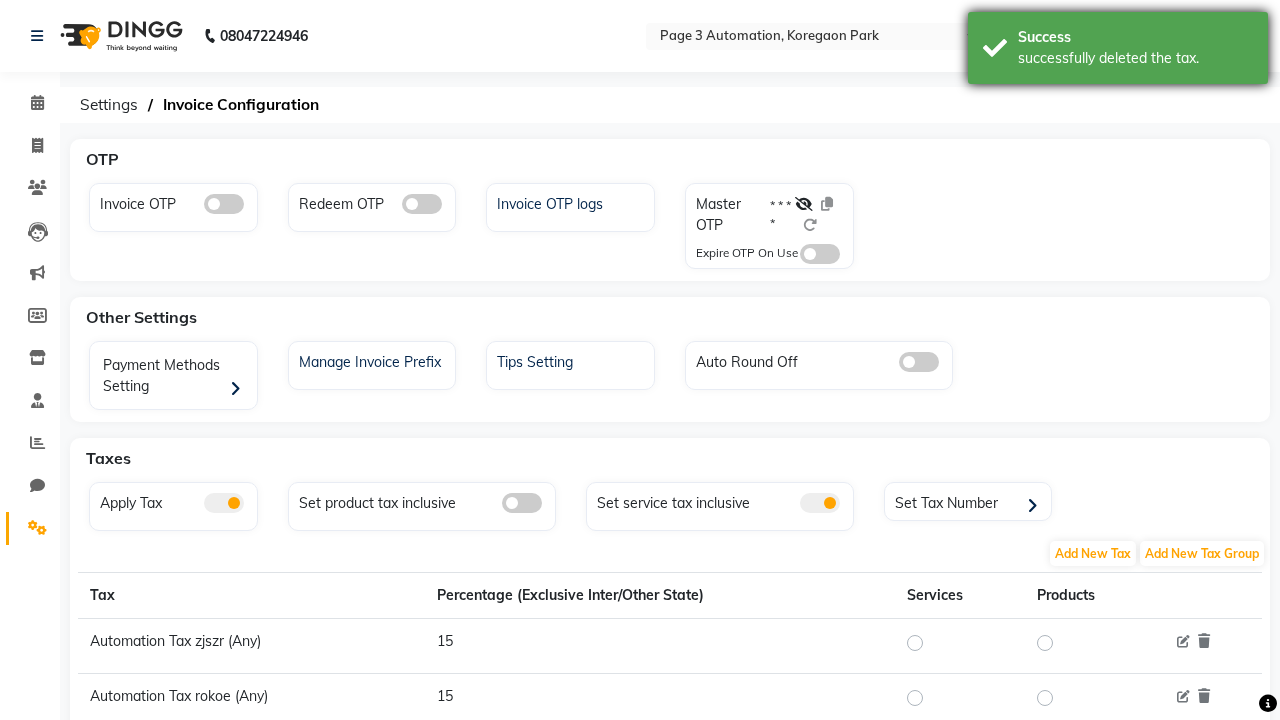 click on "successfully deleted the tax." at bounding box center [1135, 58] 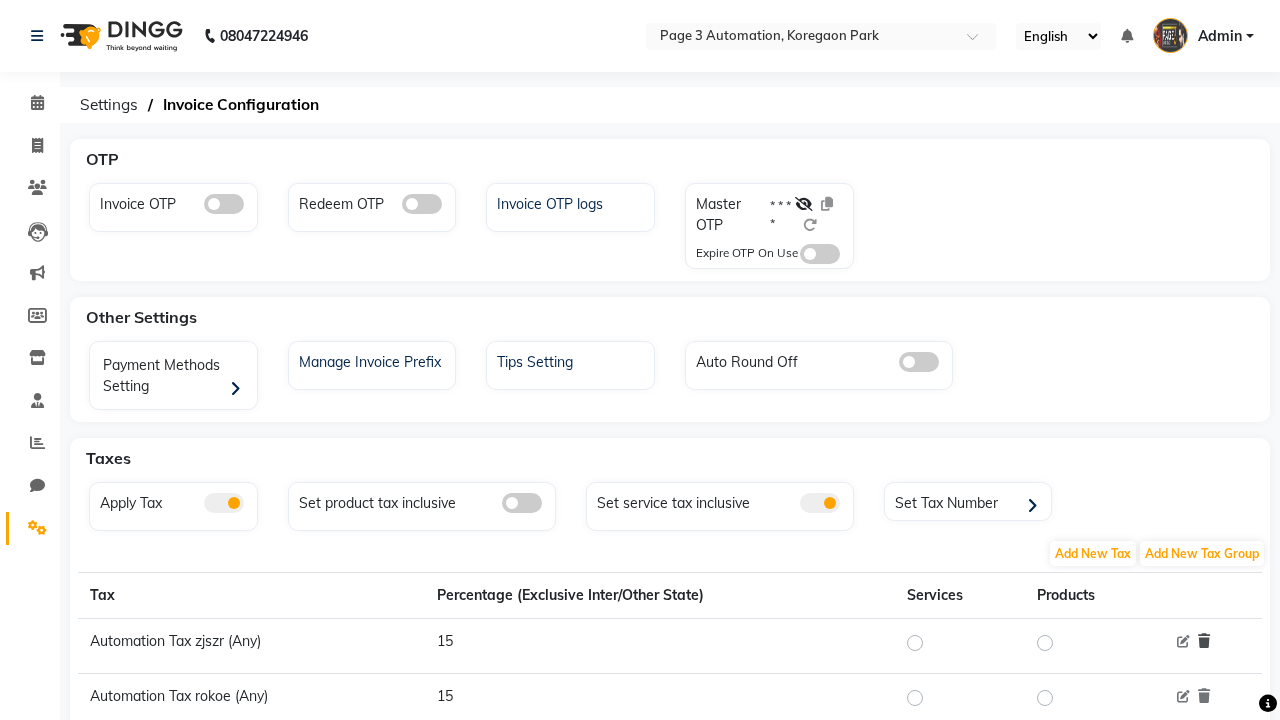 click 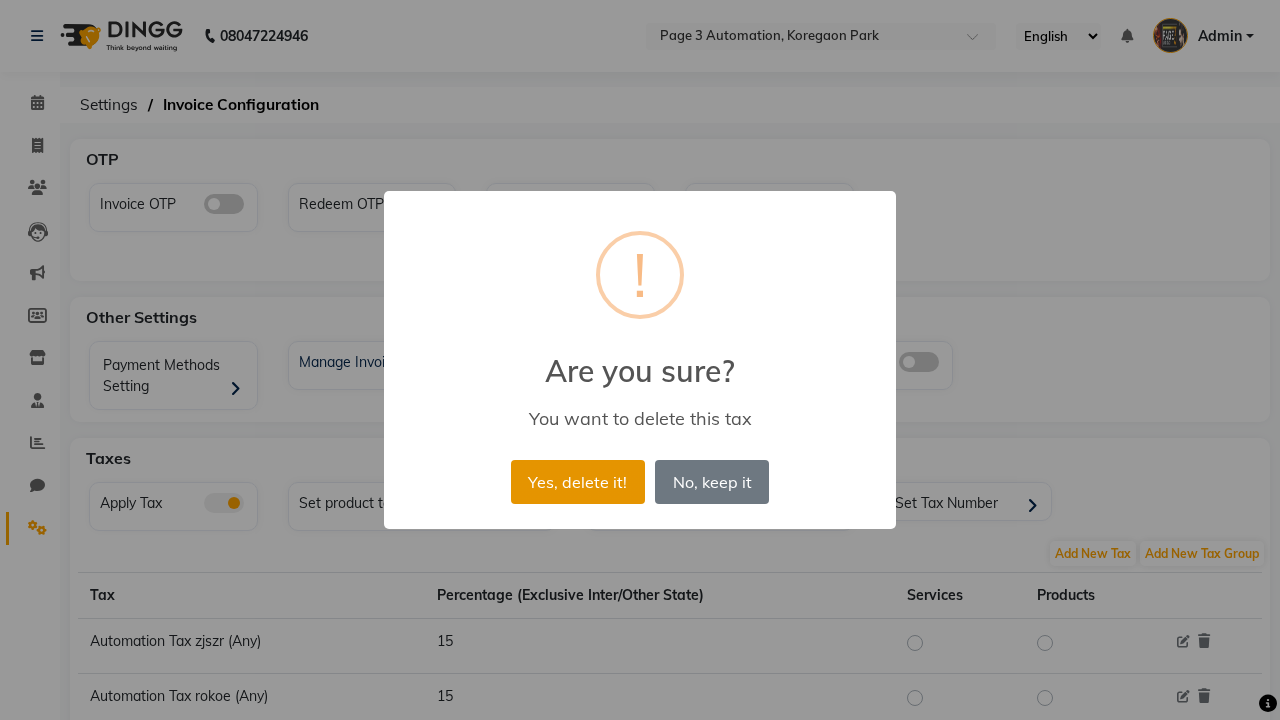 click on "Yes, delete it!" at bounding box center (578, 482) 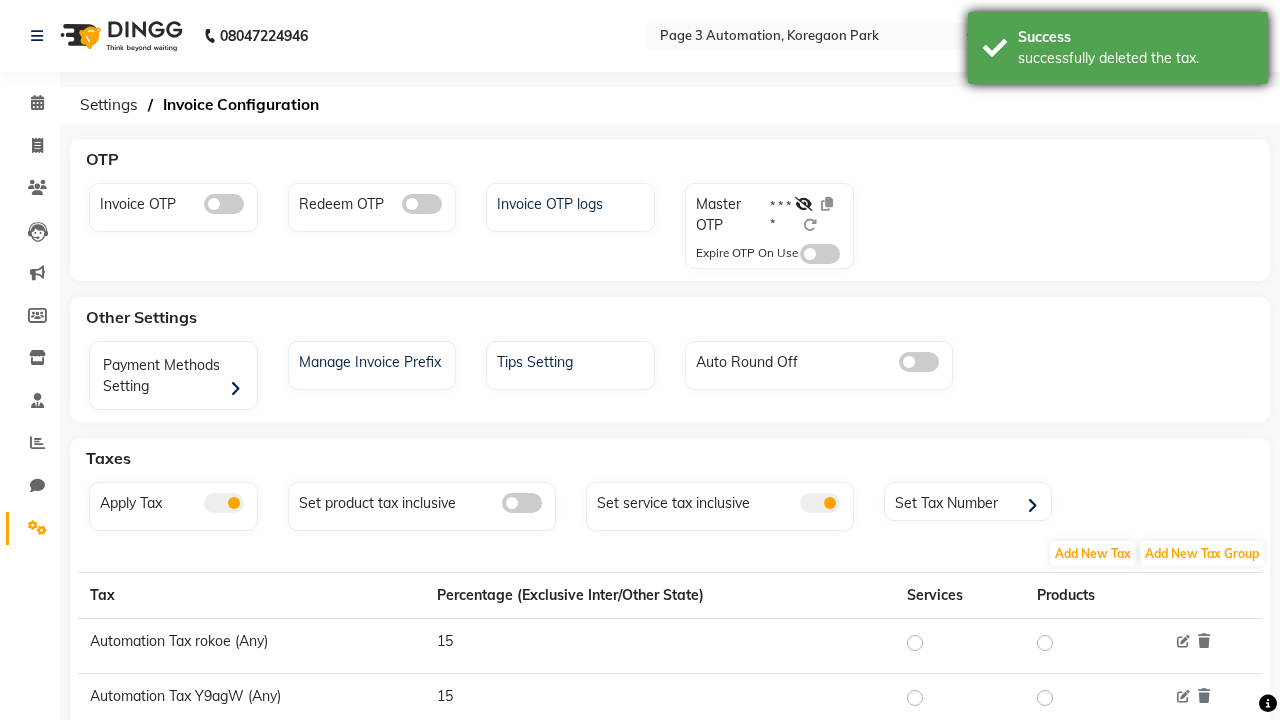 click on "successfully deleted the tax." at bounding box center (1135, 58) 